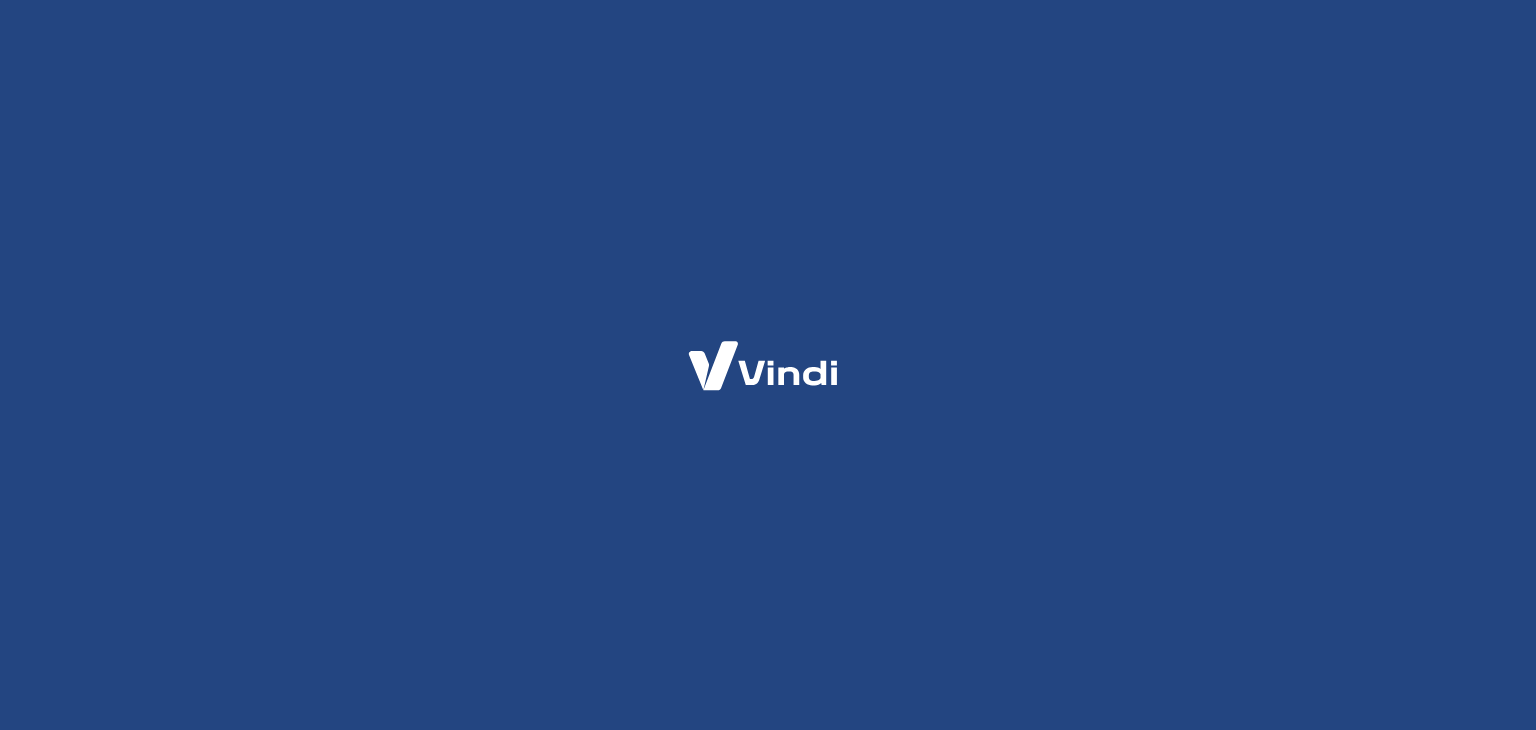scroll, scrollTop: 0, scrollLeft: 0, axis: both 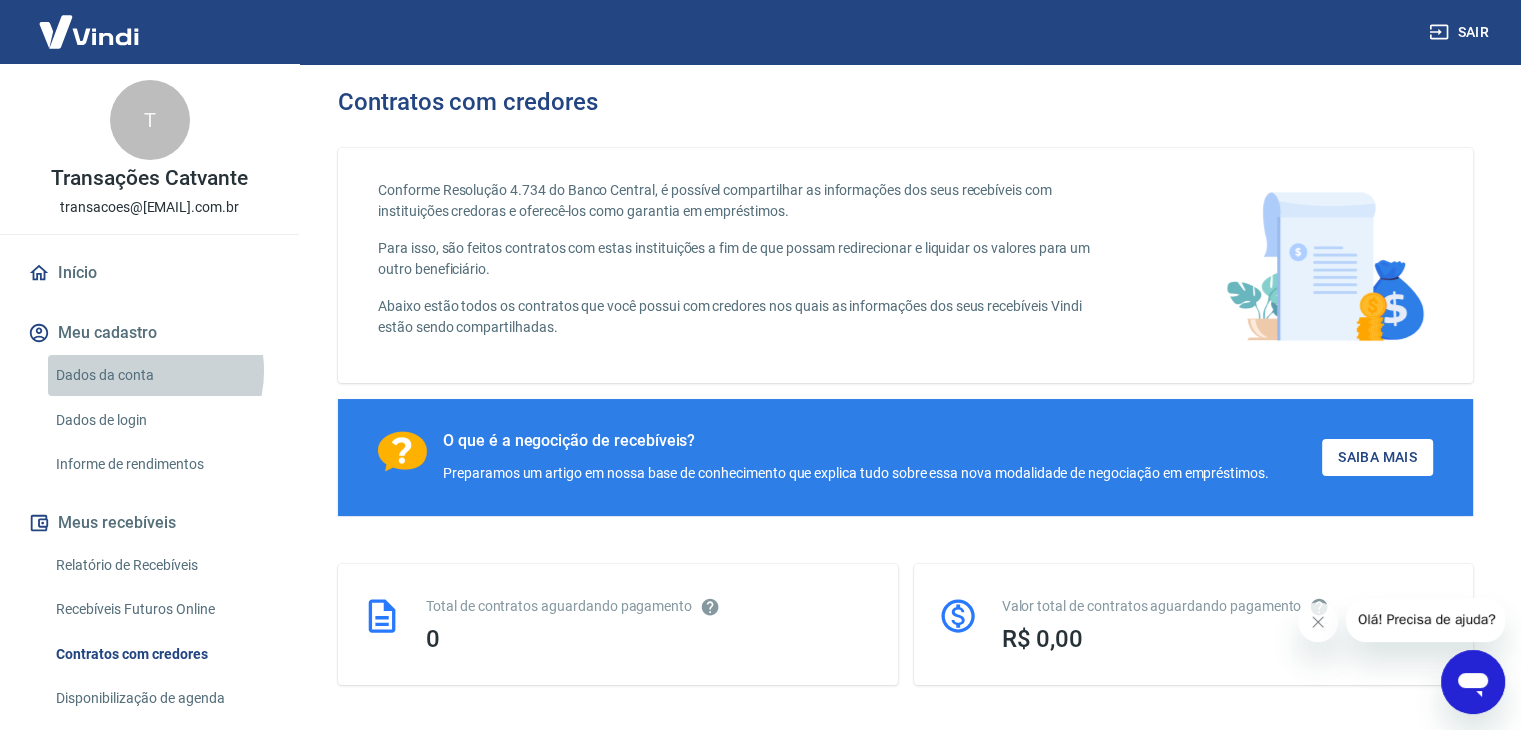 click on "Dados da conta" at bounding box center (161, 375) 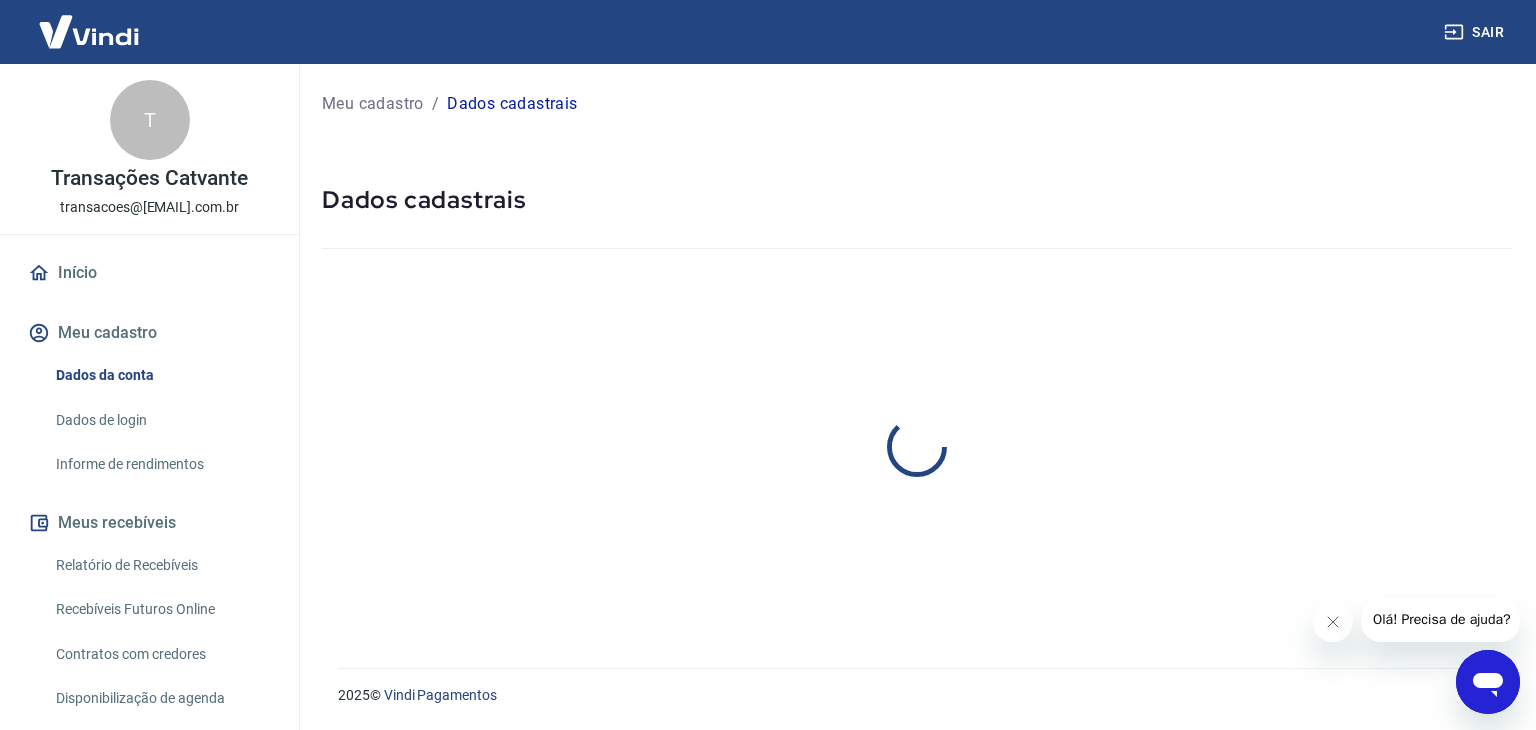 select on "SP" 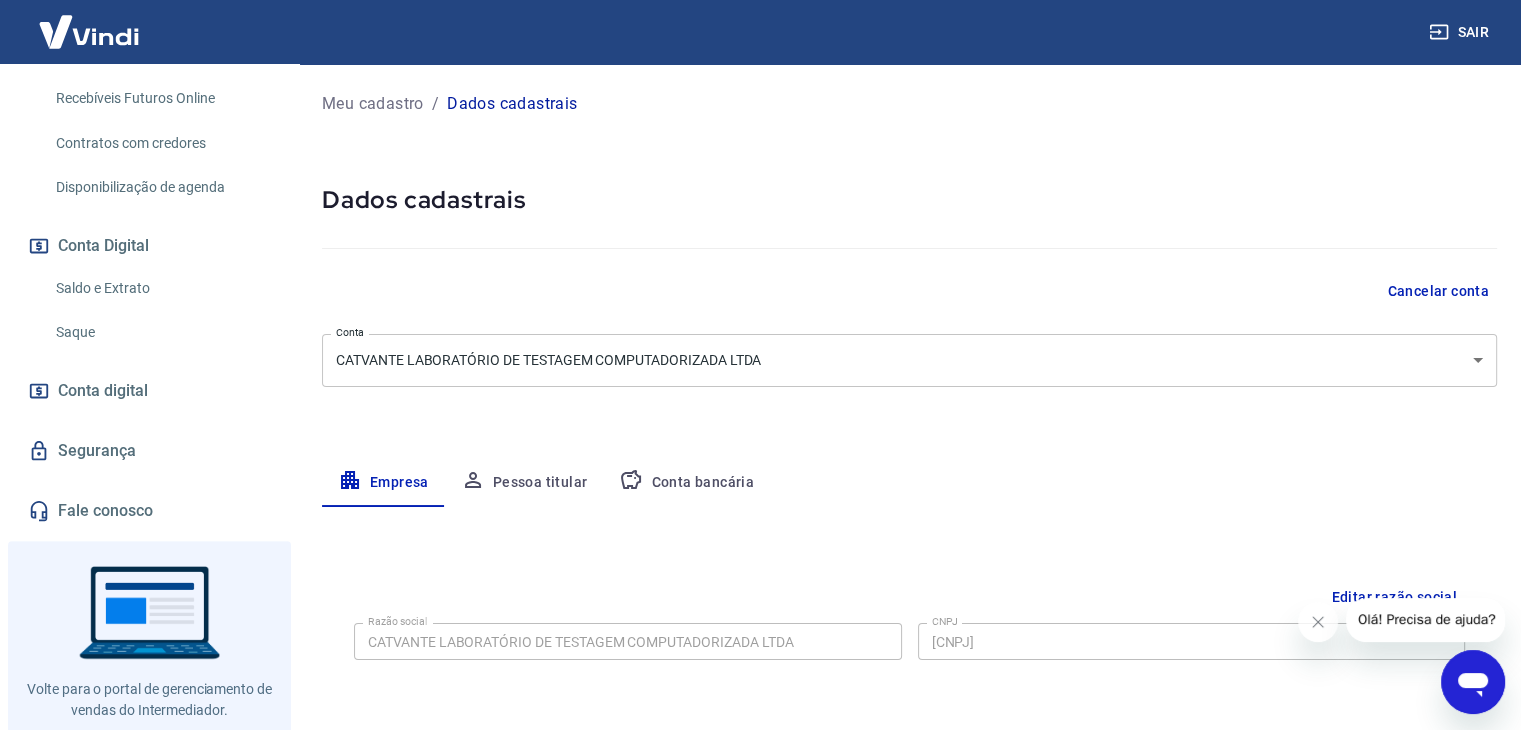 scroll, scrollTop: 556, scrollLeft: 0, axis: vertical 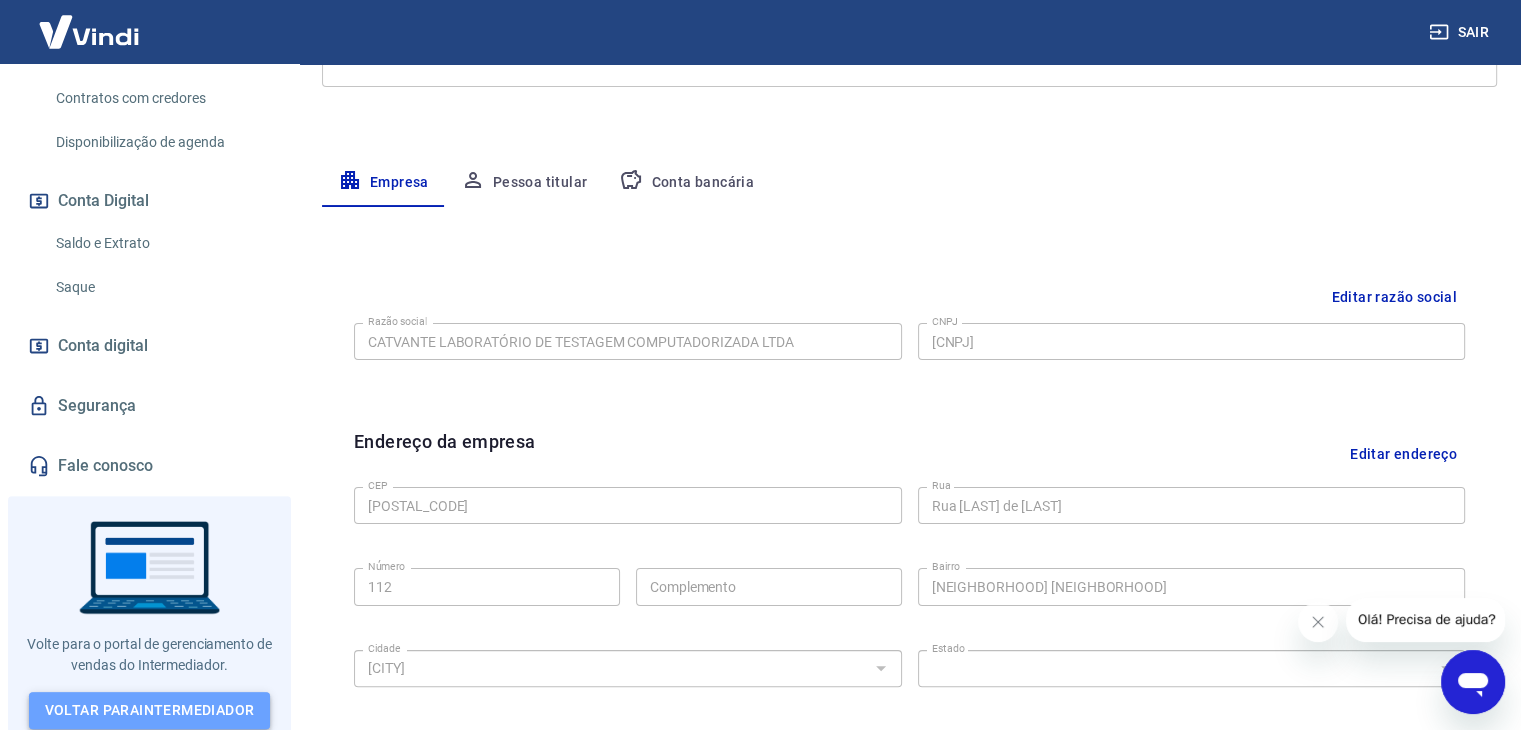 click on "Voltar para  Intermediador" at bounding box center [150, 710] 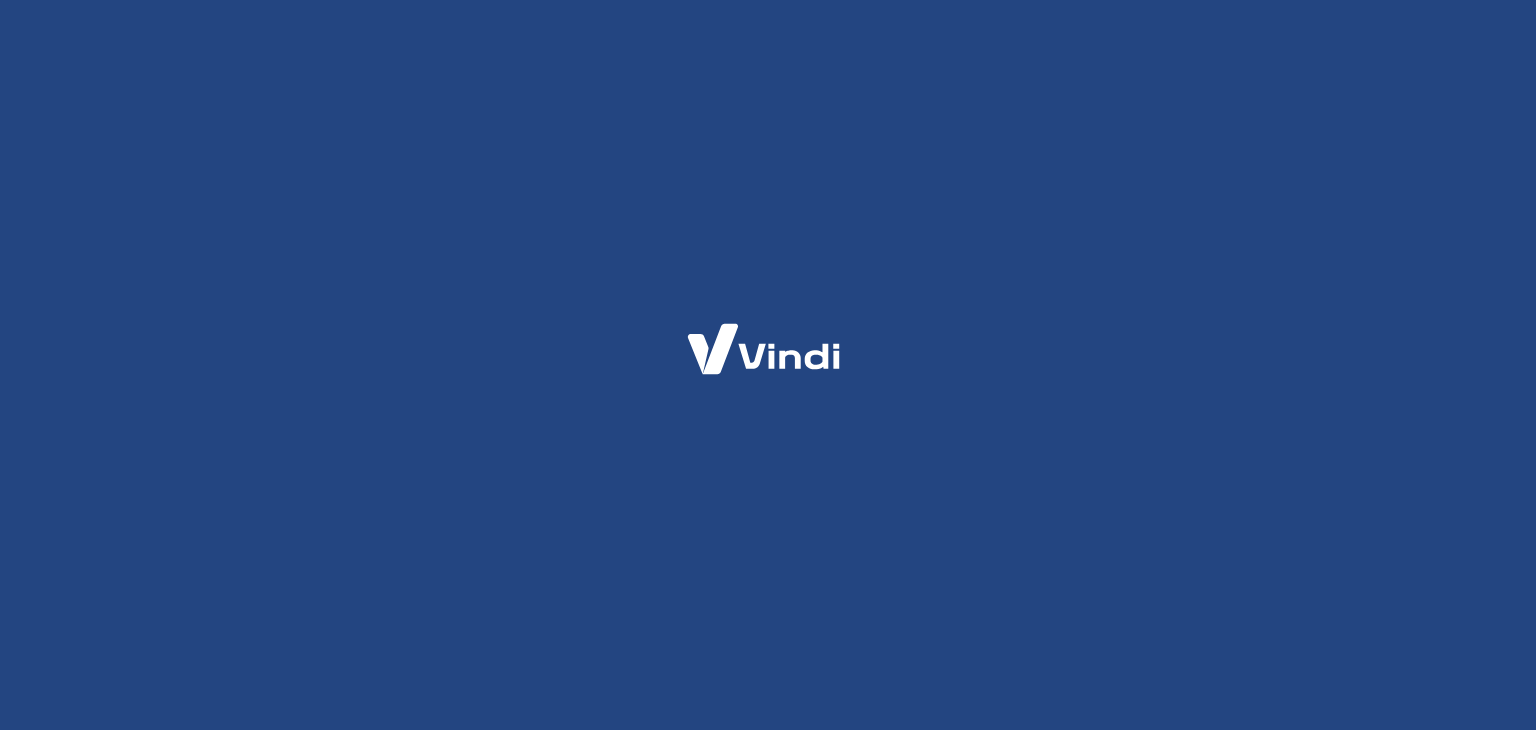 scroll, scrollTop: 0, scrollLeft: 0, axis: both 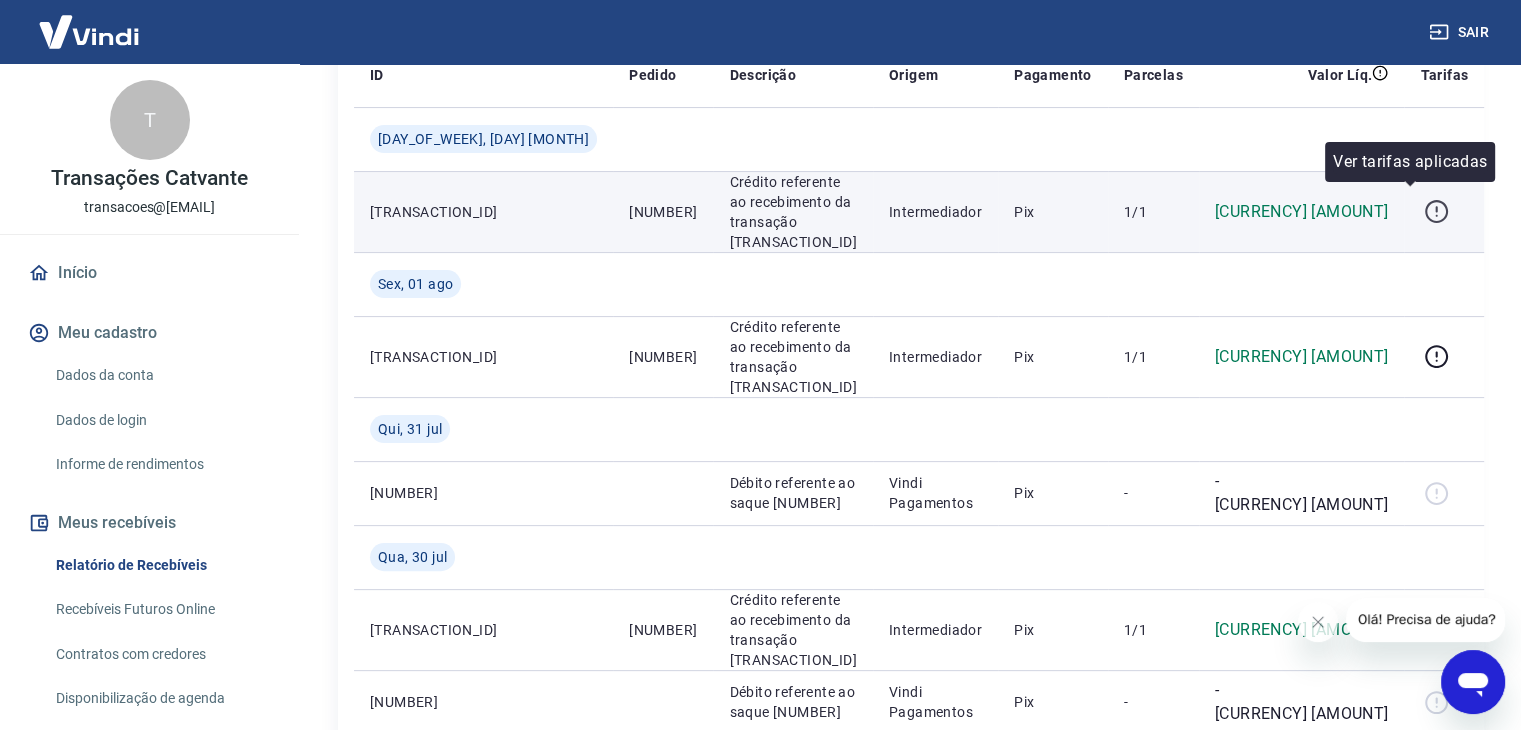 click 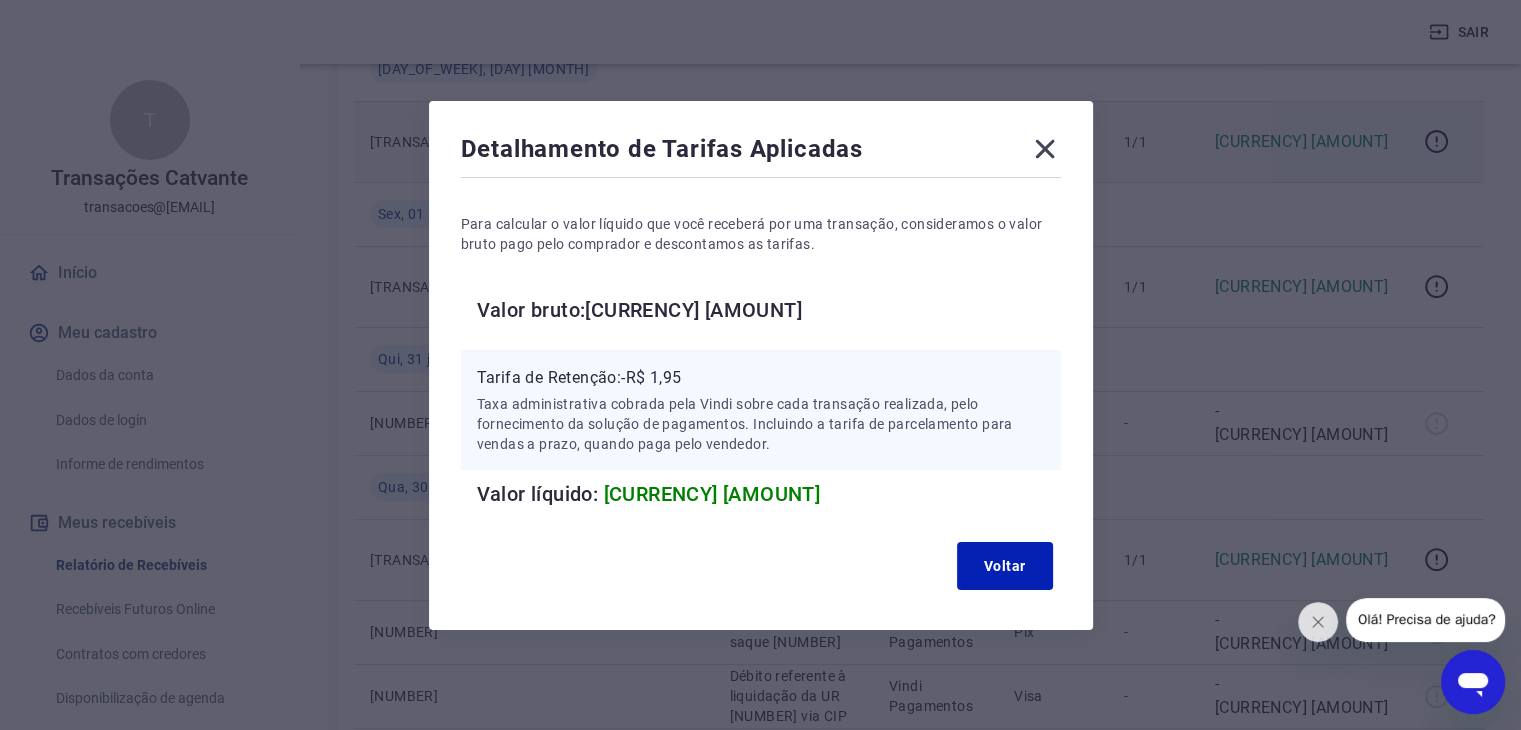 scroll, scrollTop: 500, scrollLeft: 0, axis: vertical 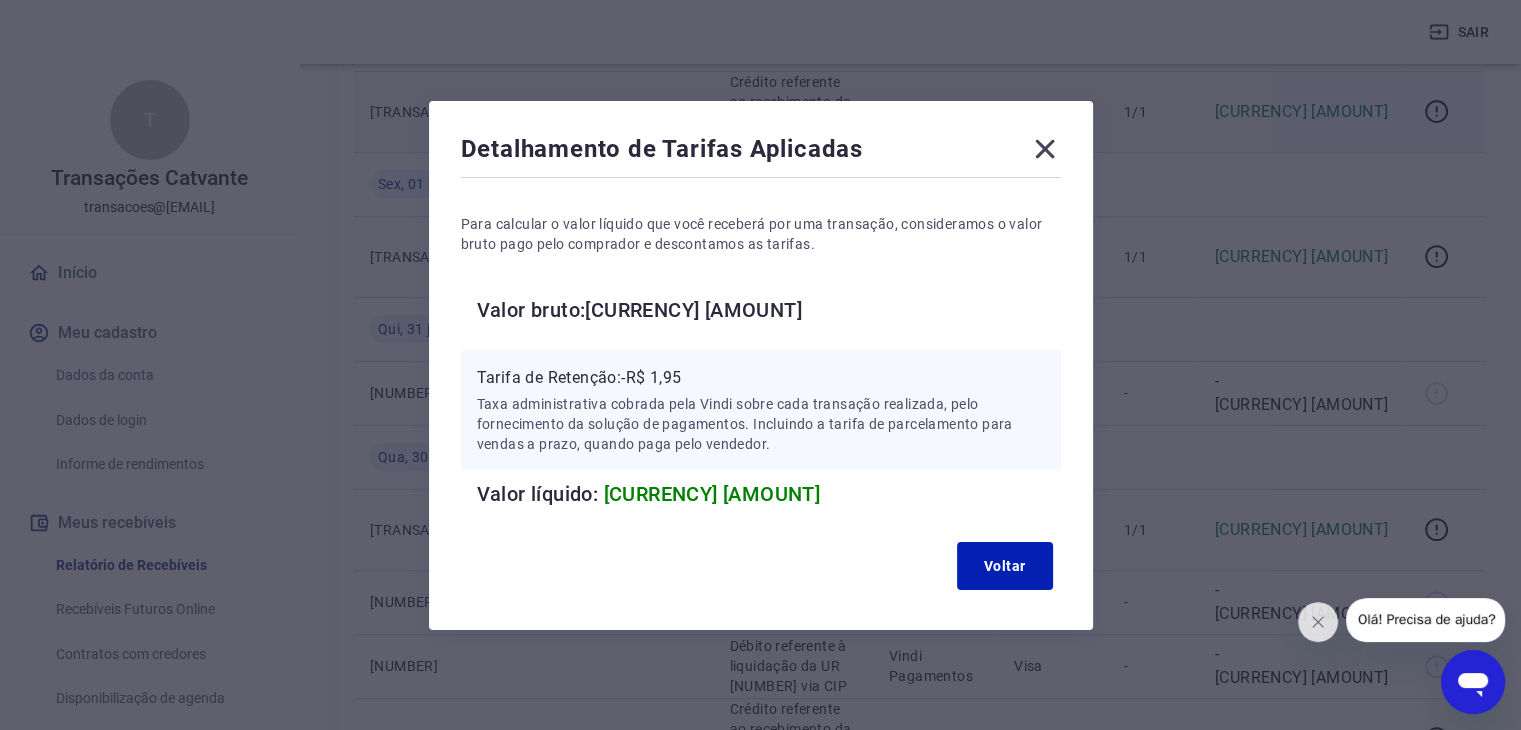 click 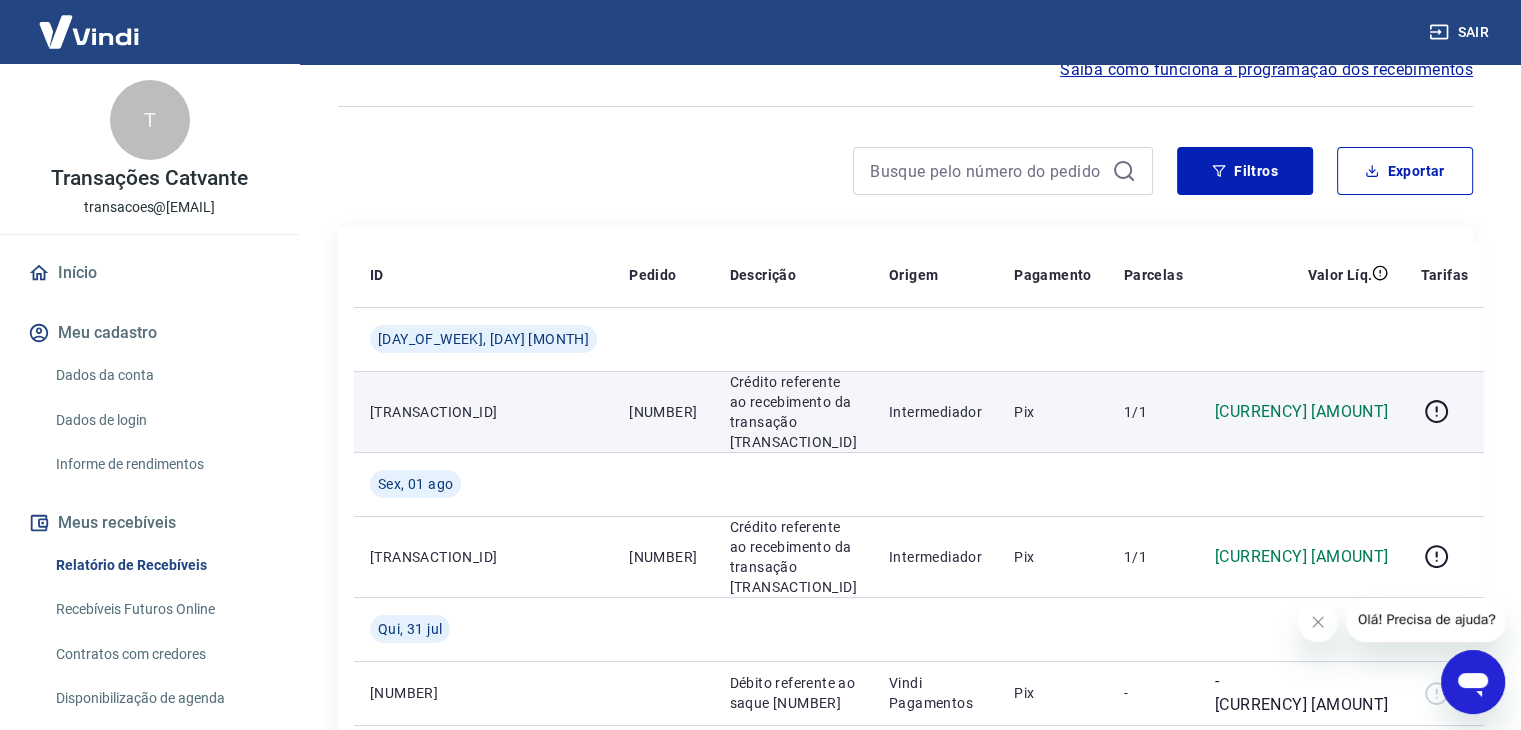 scroll, scrollTop: 1965, scrollLeft: 0, axis: vertical 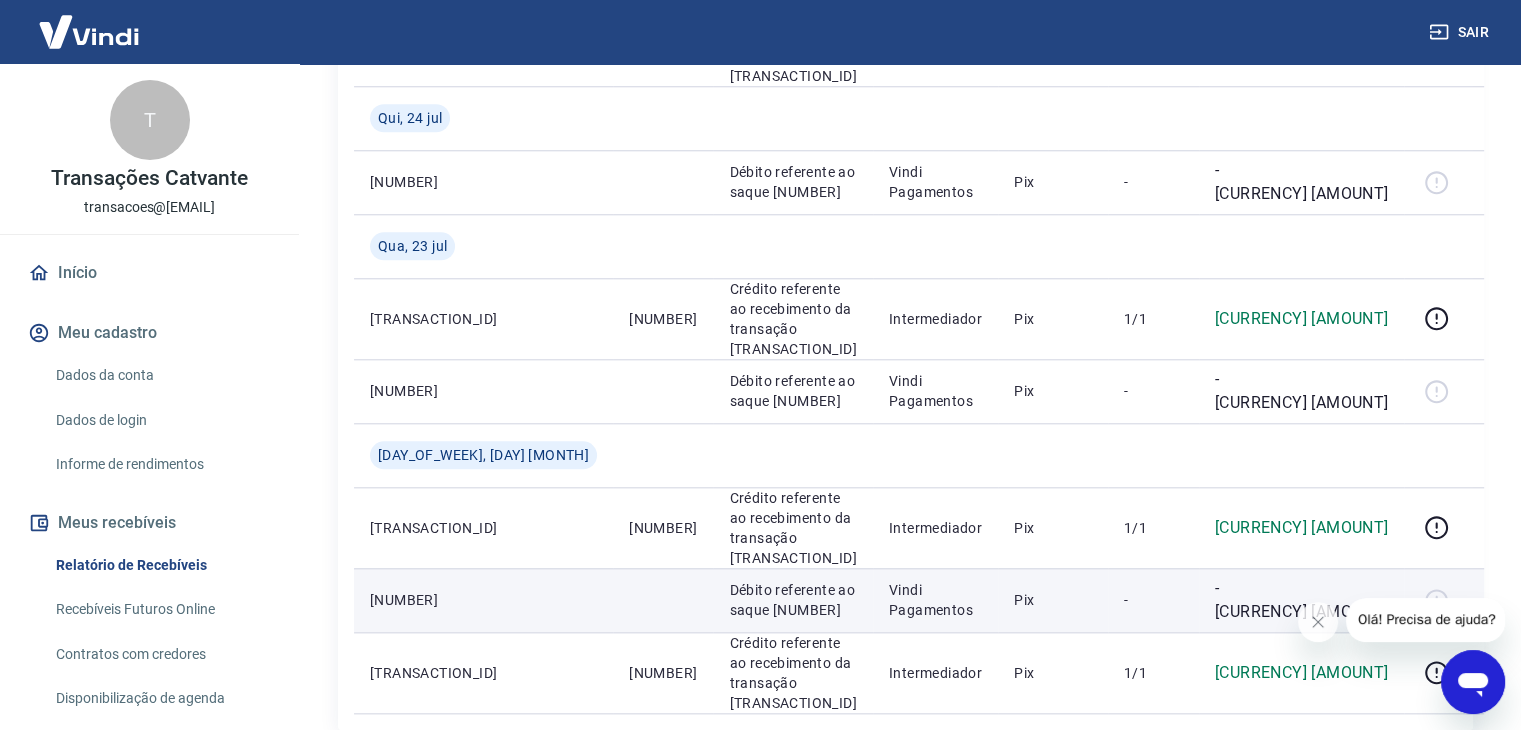 click at bounding box center [1444, 600] 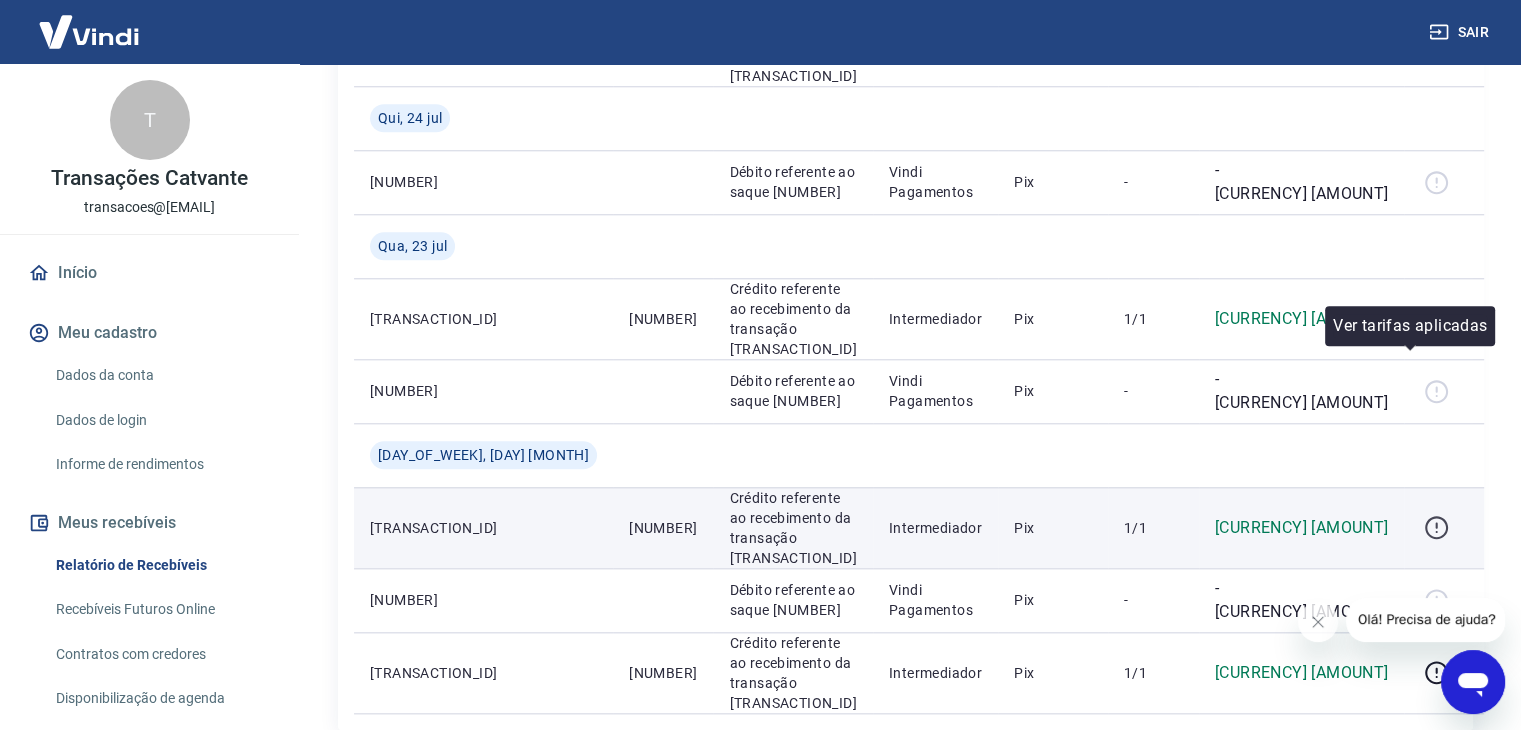 click at bounding box center [1436, 528] 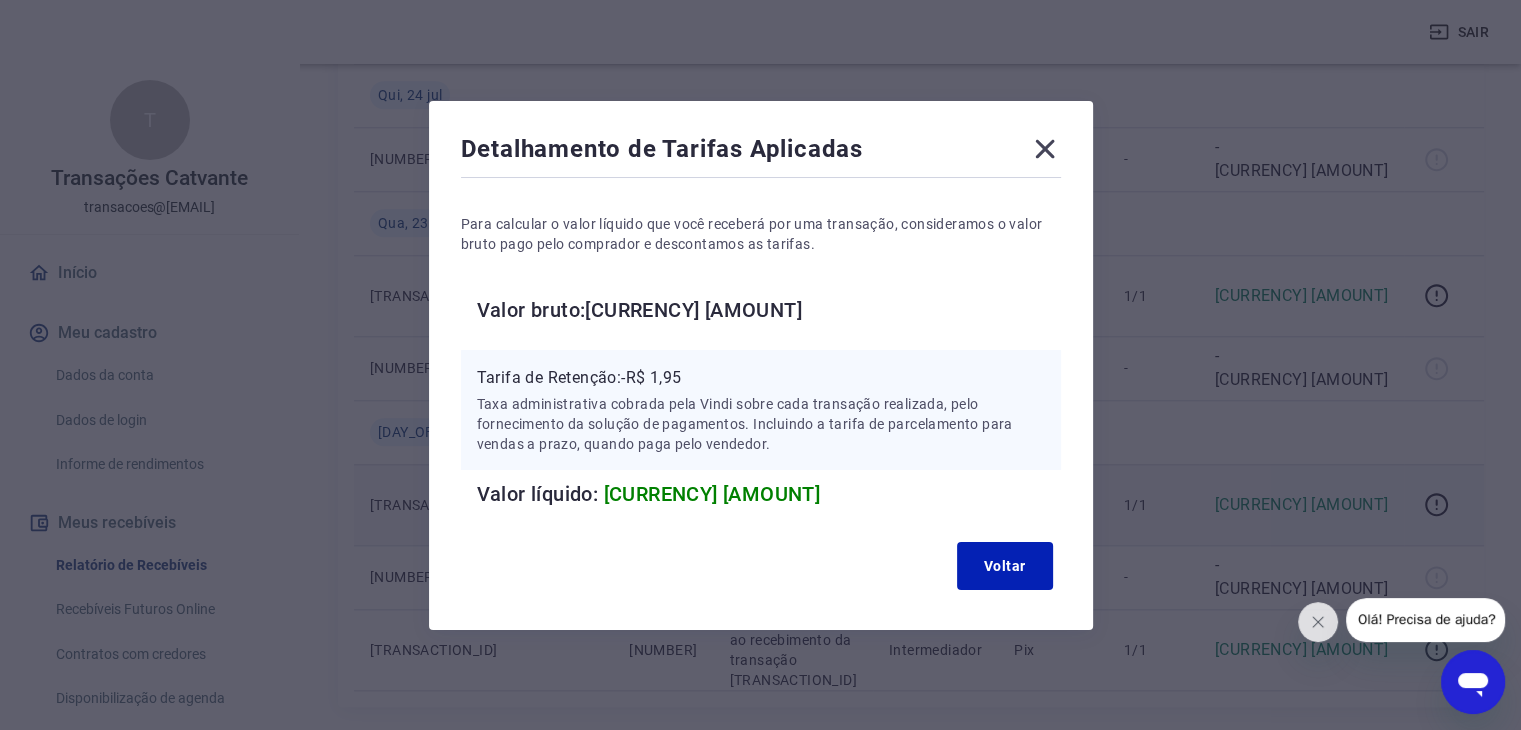 scroll, scrollTop: 1888, scrollLeft: 0, axis: vertical 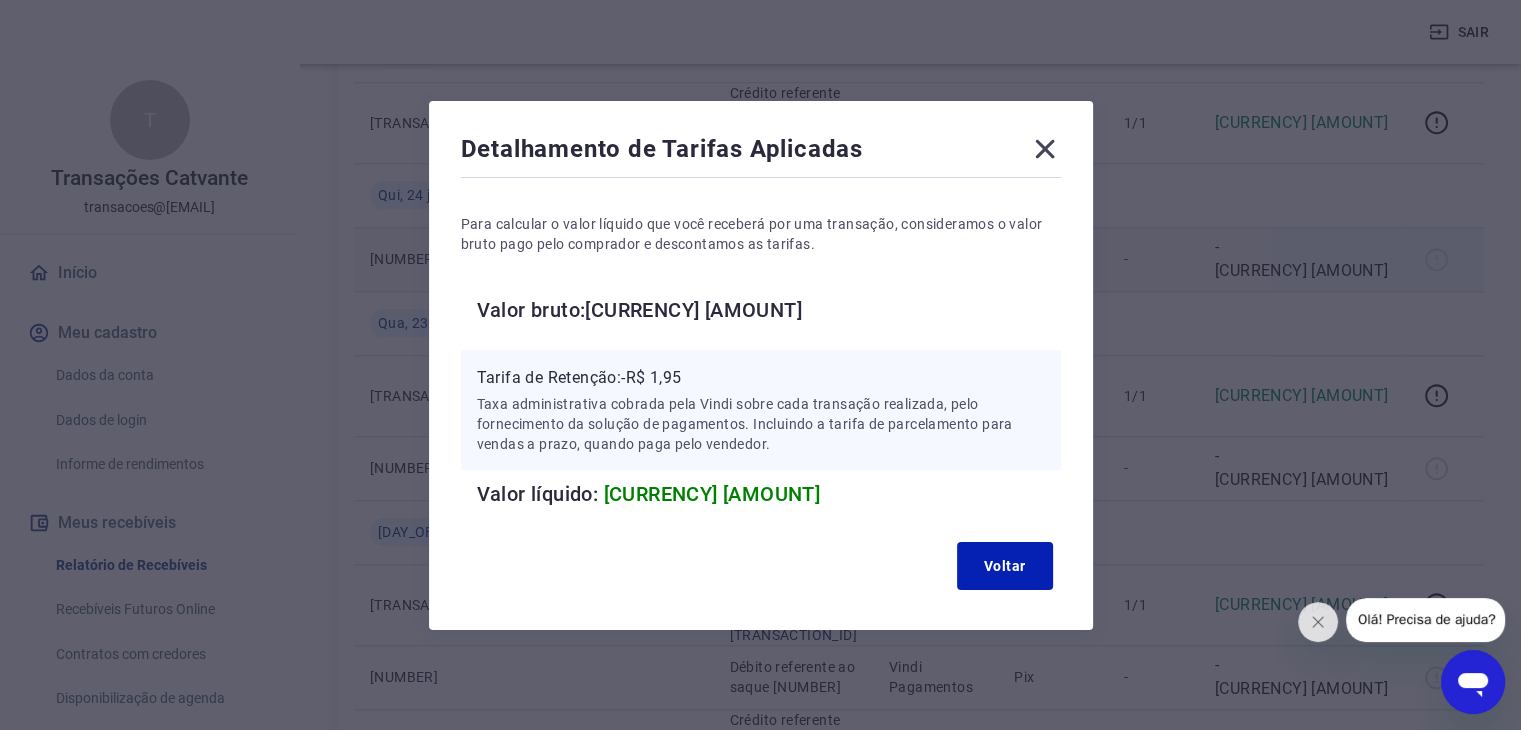 click 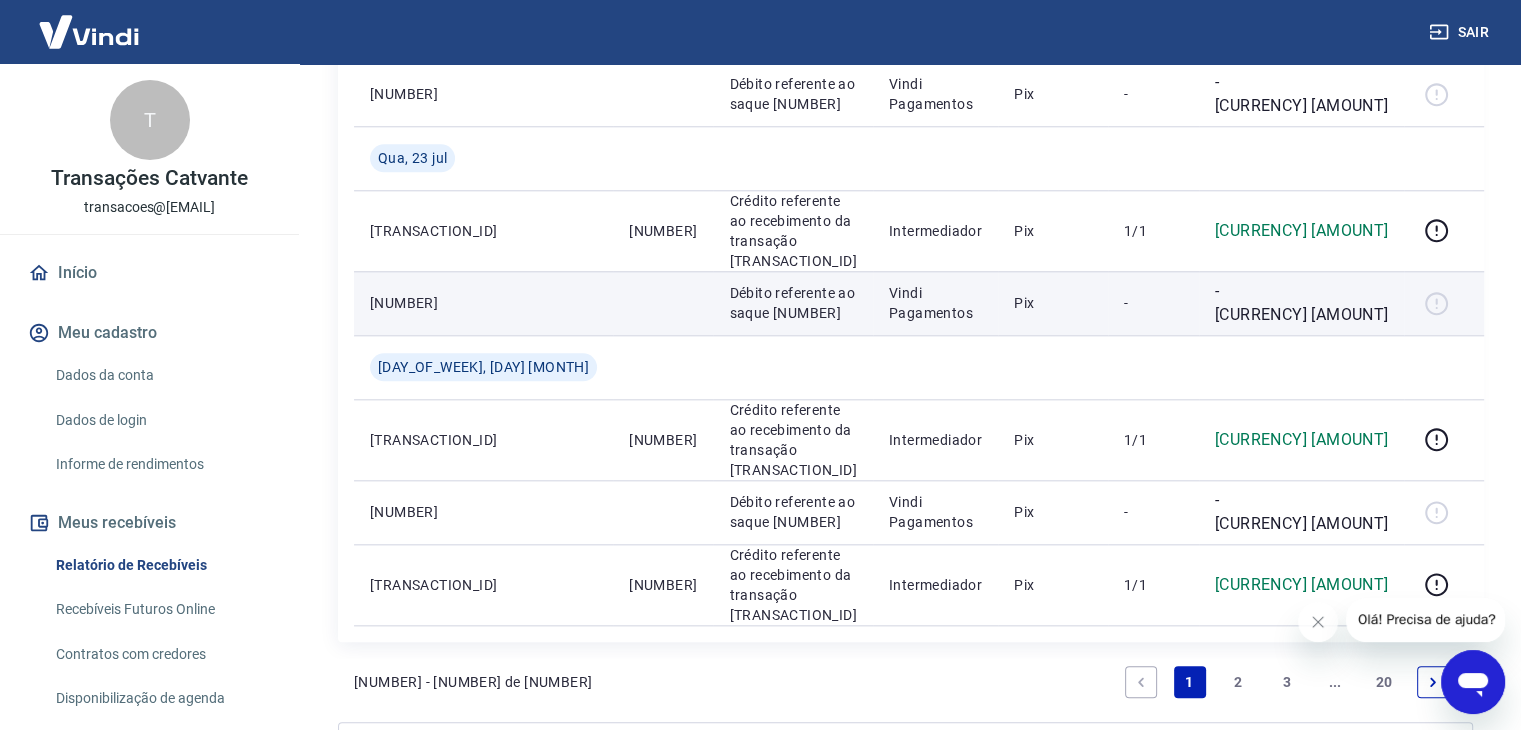 scroll, scrollTop: 2088, scrollLeft: 0, axis: vertical 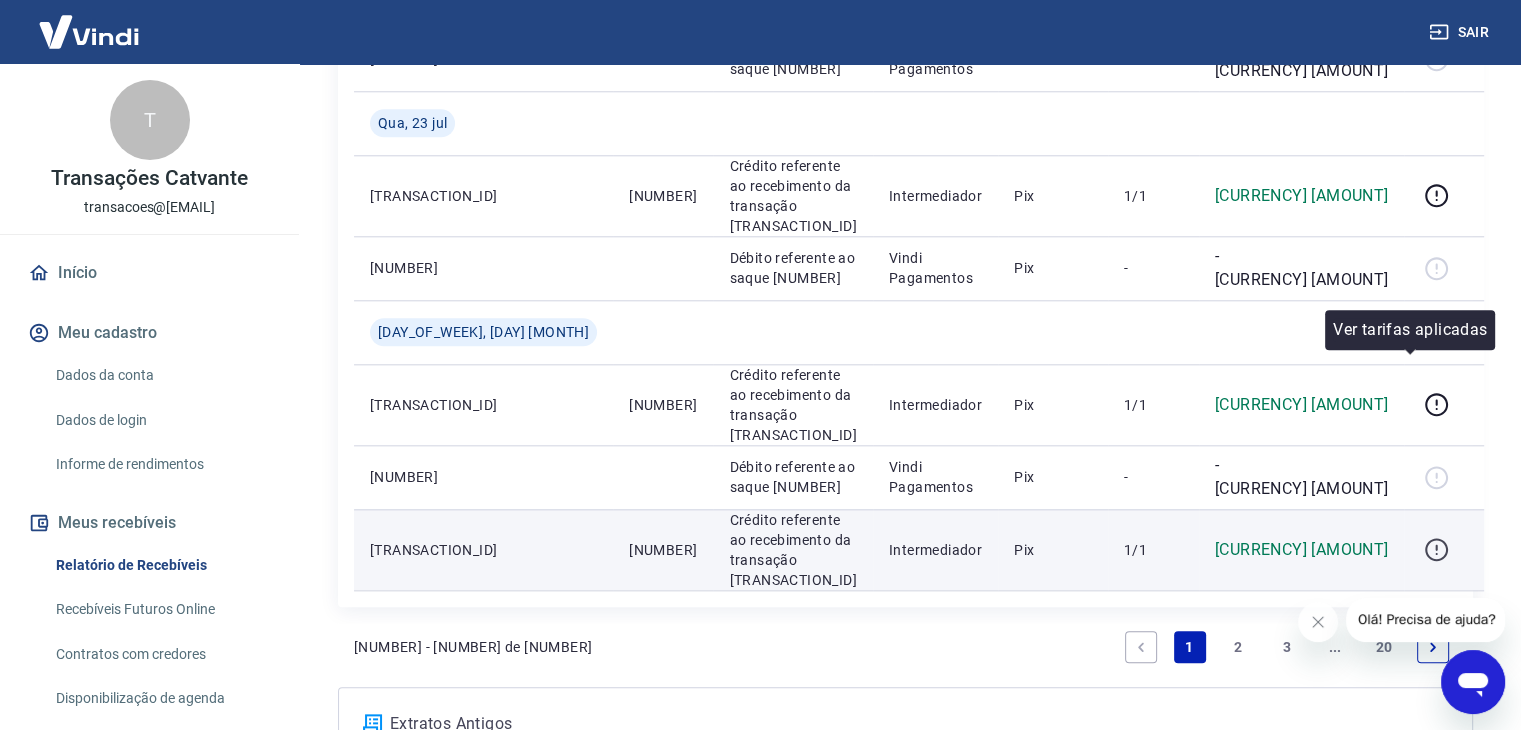 click 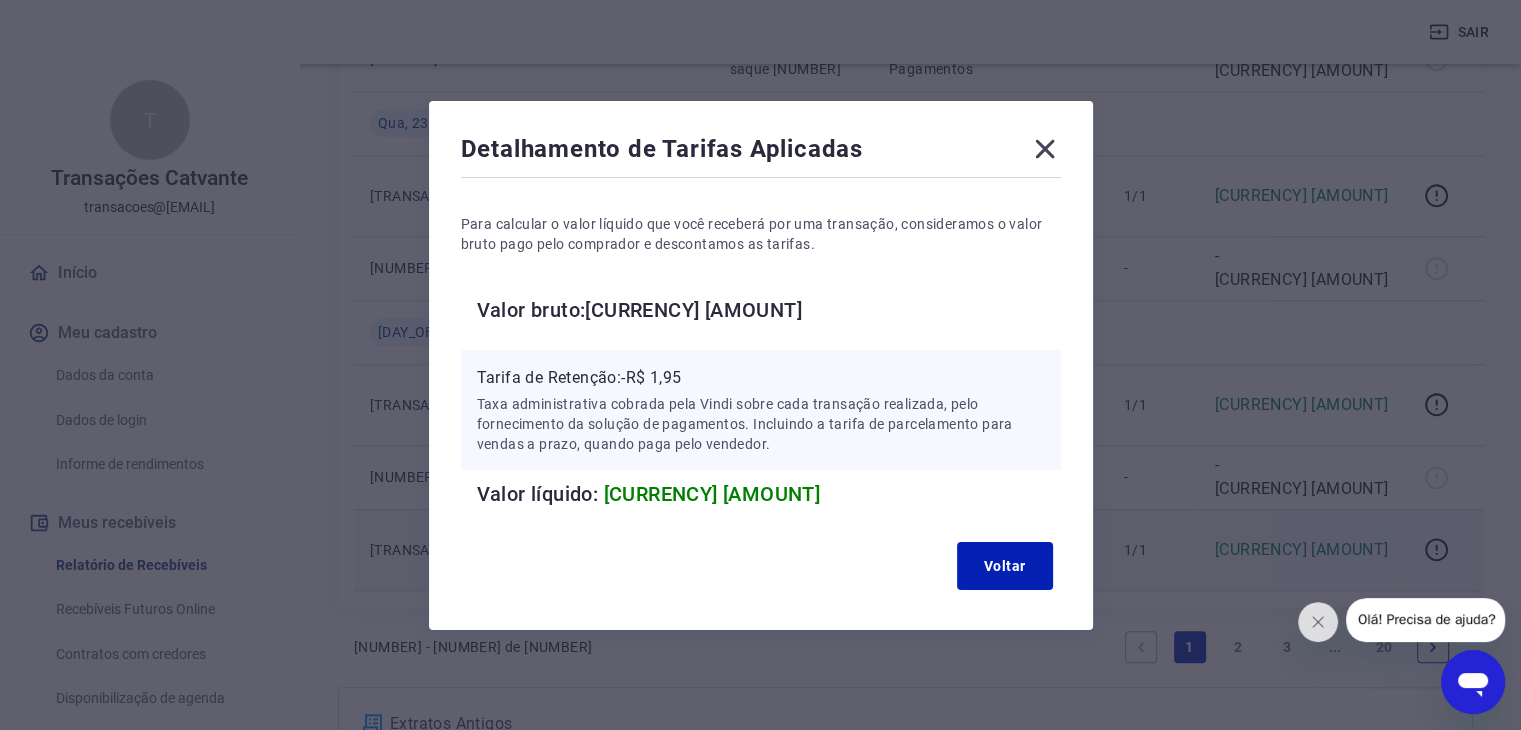 click 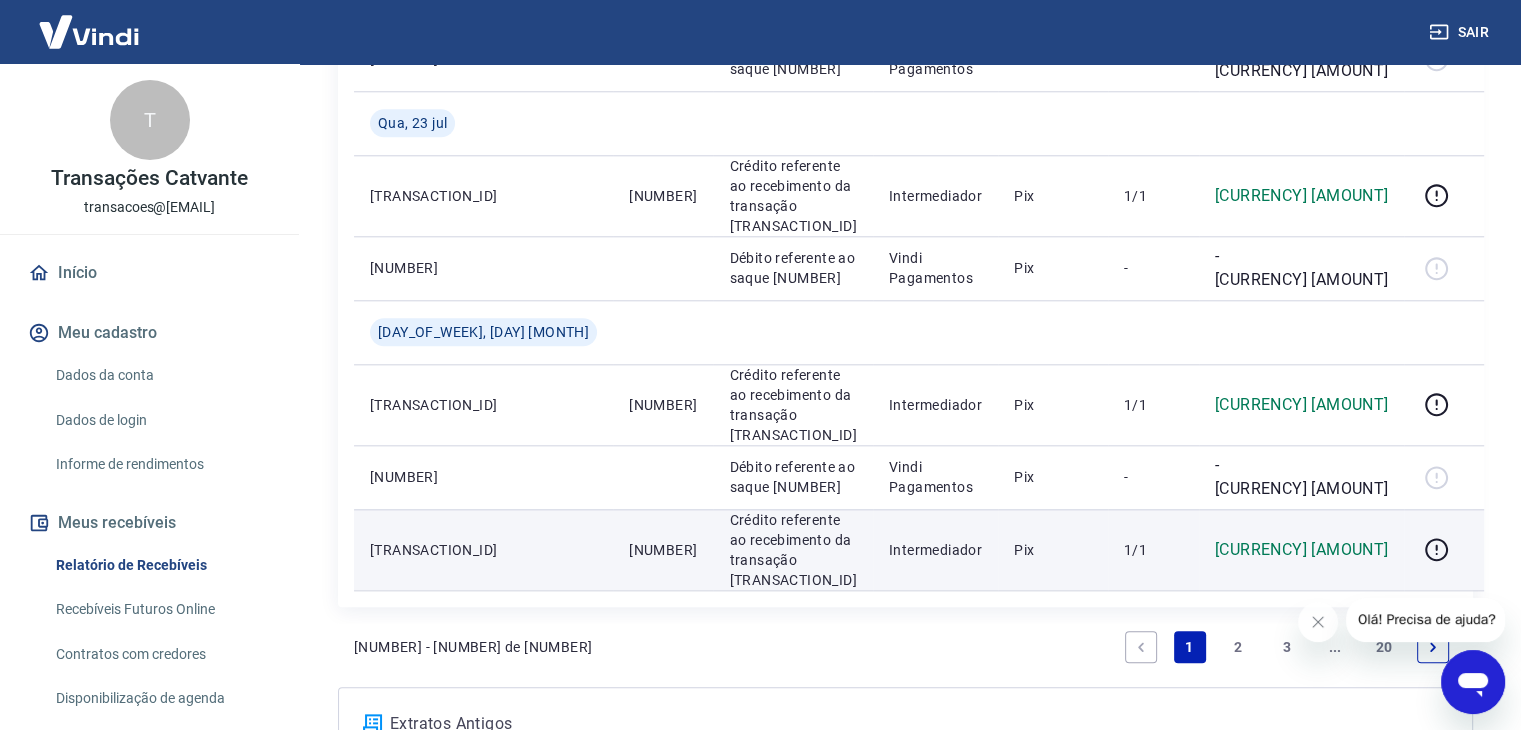 click on "2" at bounding box center (1238, 647) 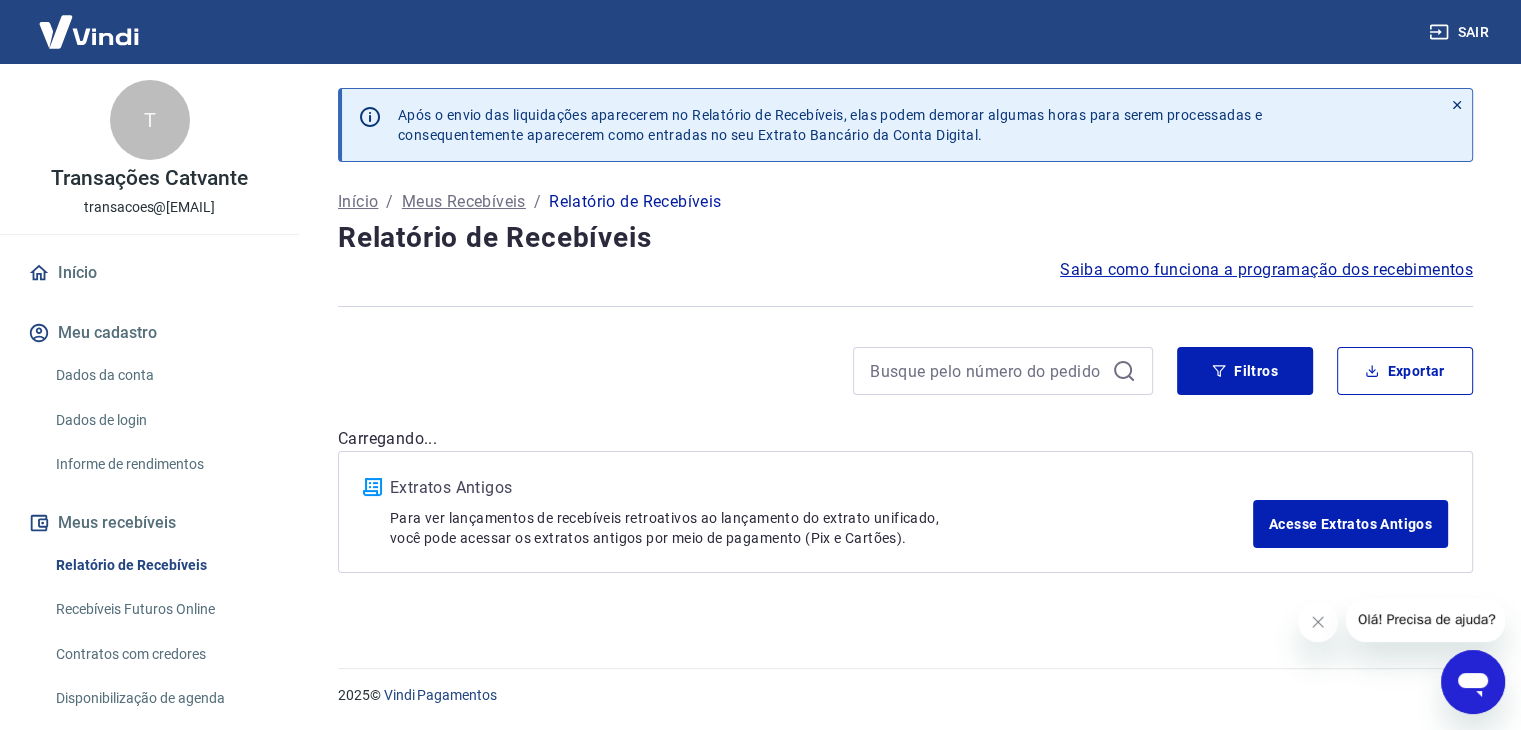 scroll, scrollTop: 0, scrollLeft: 0, axis: both 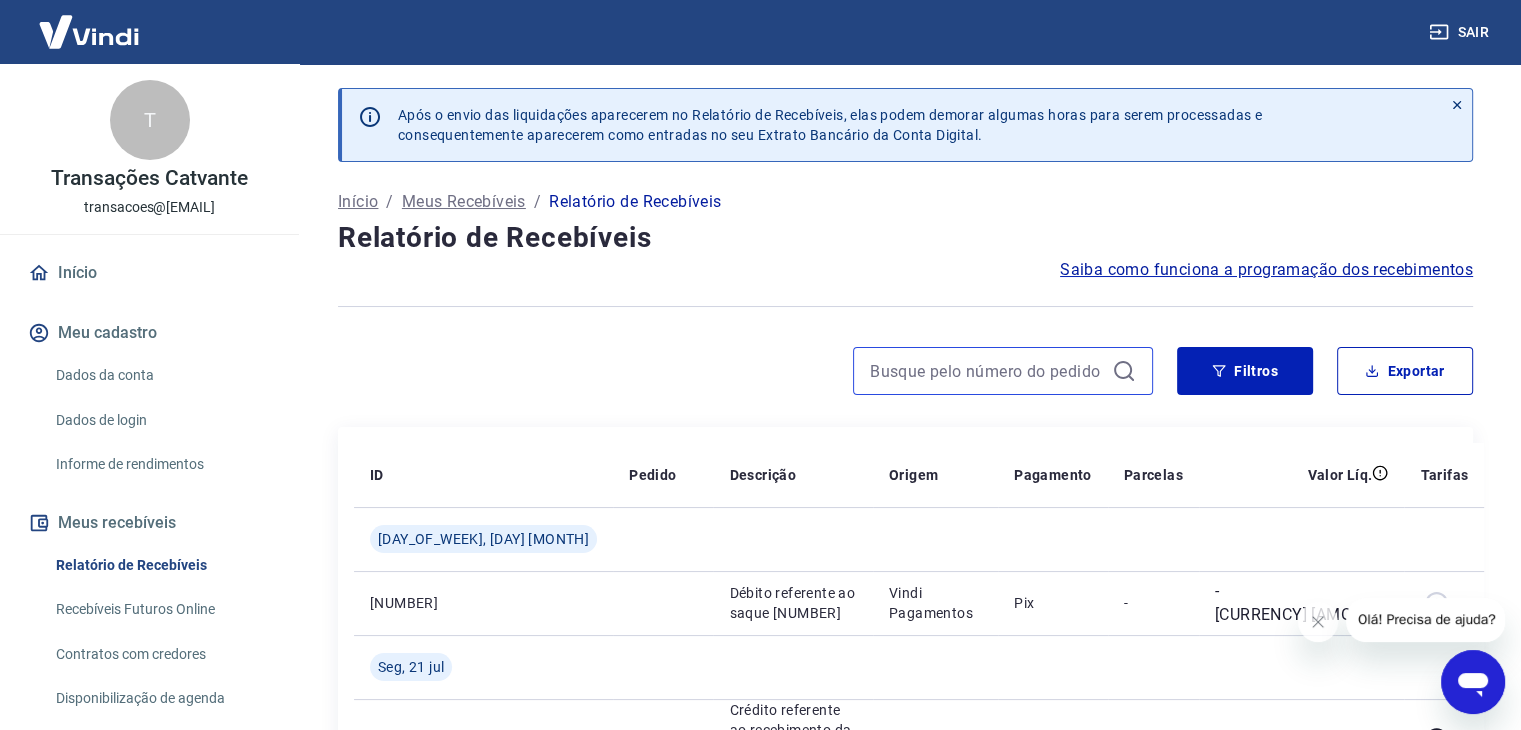 click at bounding box center (987, 371) 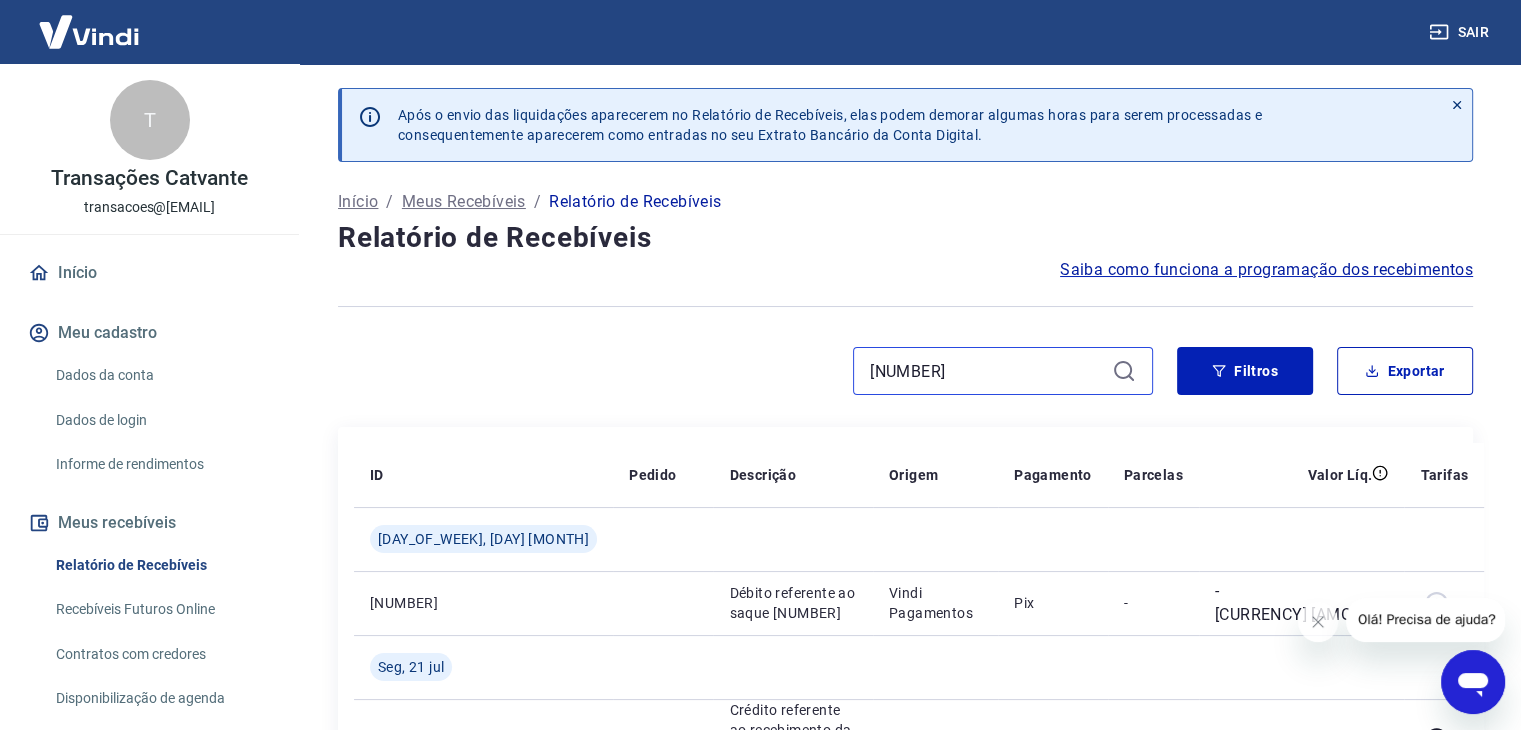 type on "12768020360482558539" 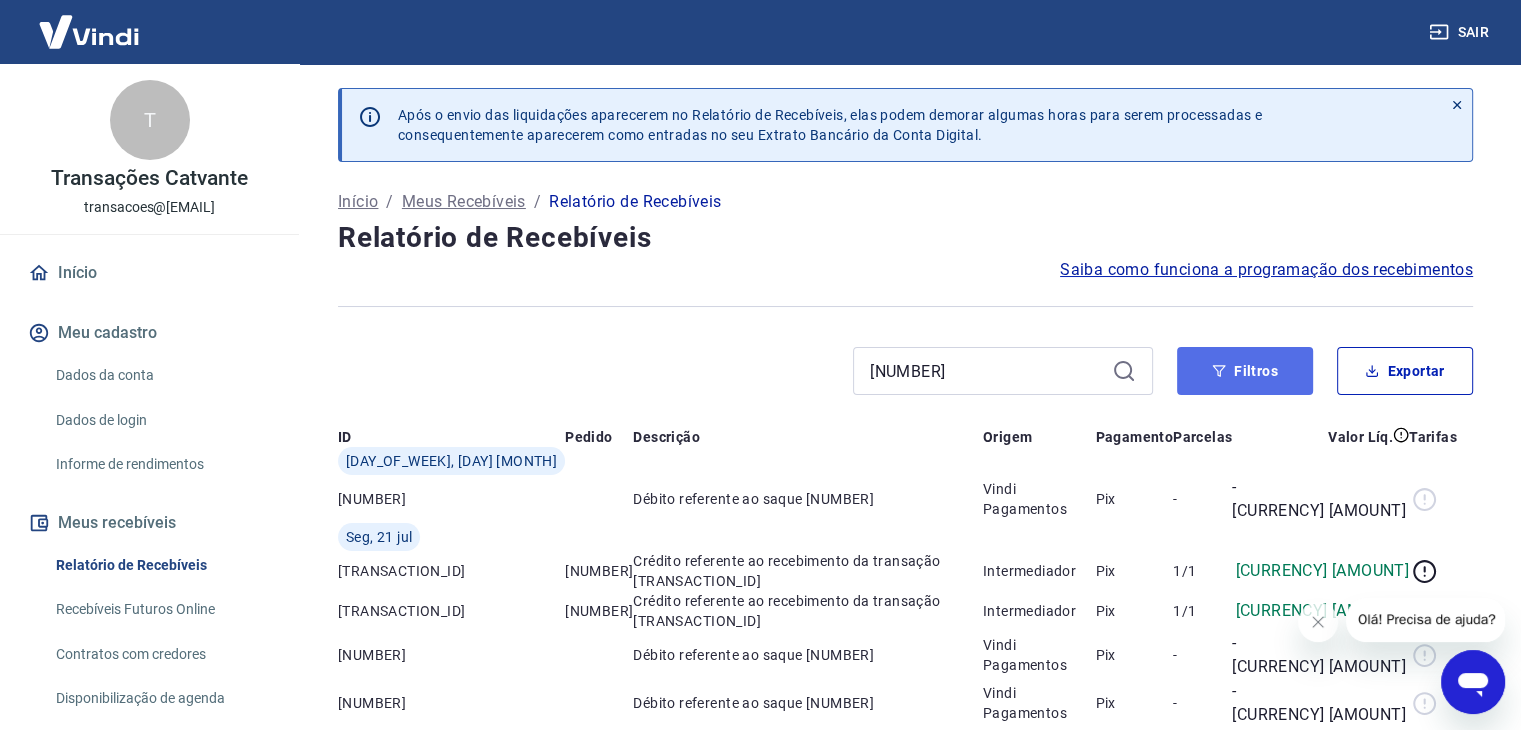 click on "Filtros" at bounding box center [1245, 371] 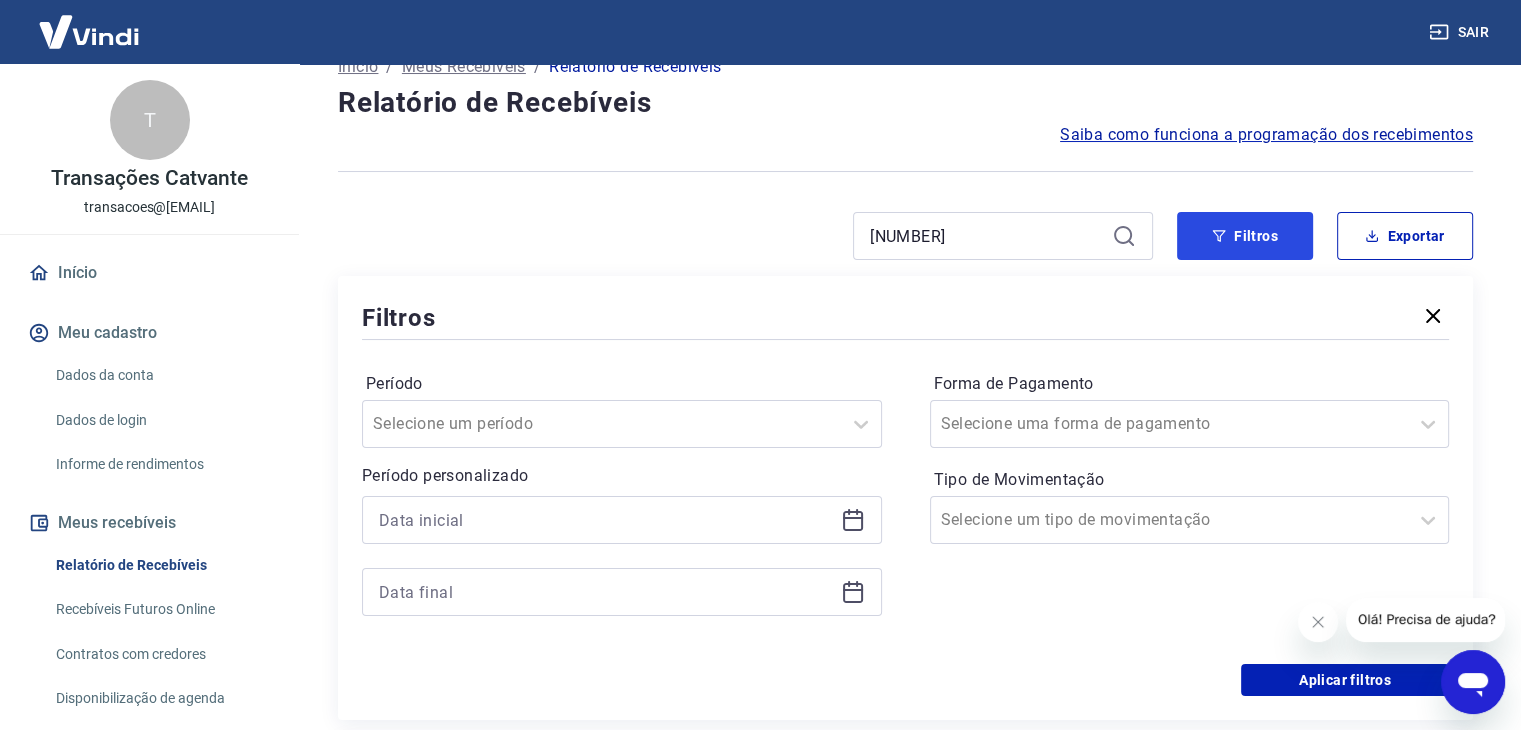 scroll, scrollTop: 100, scrollLeft: 0, axis: vertical 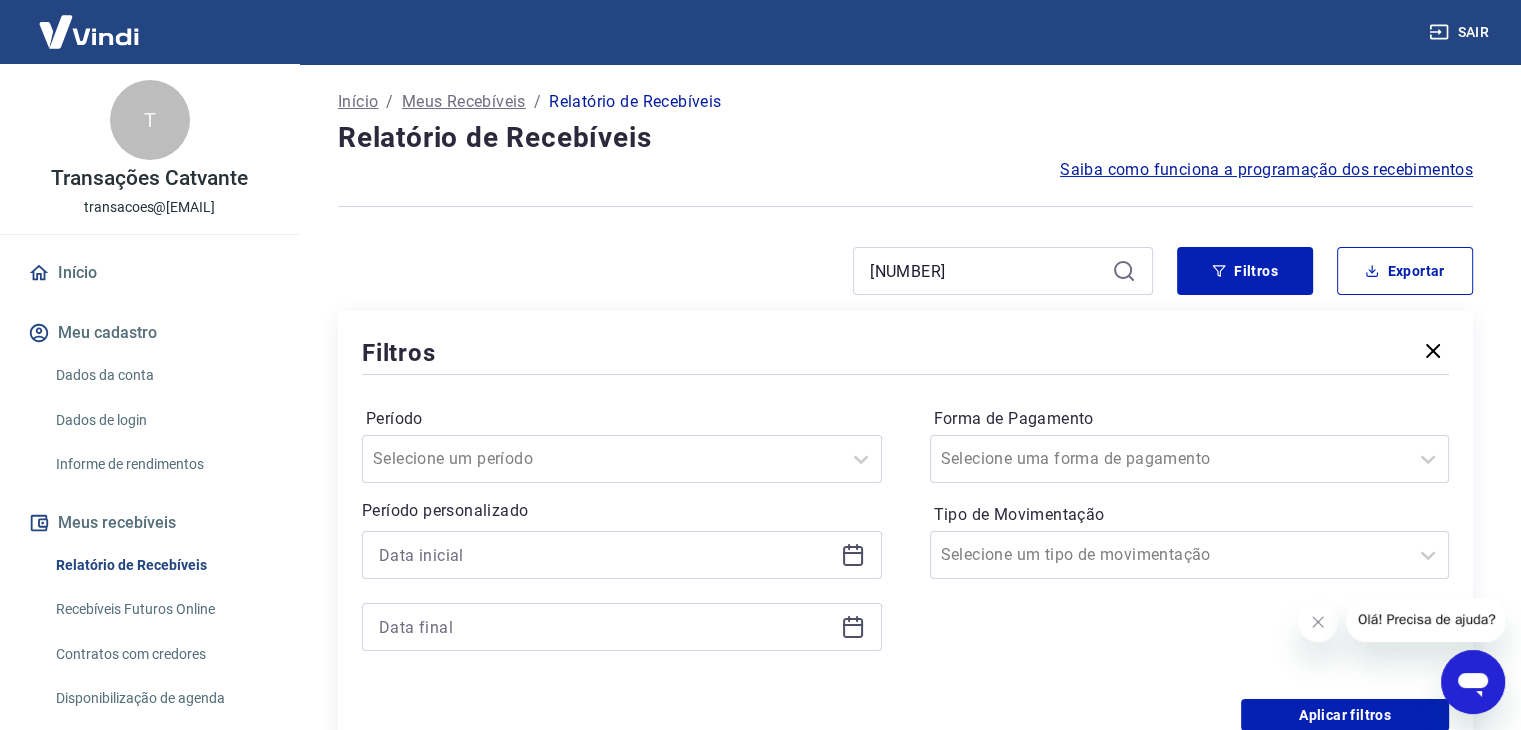click 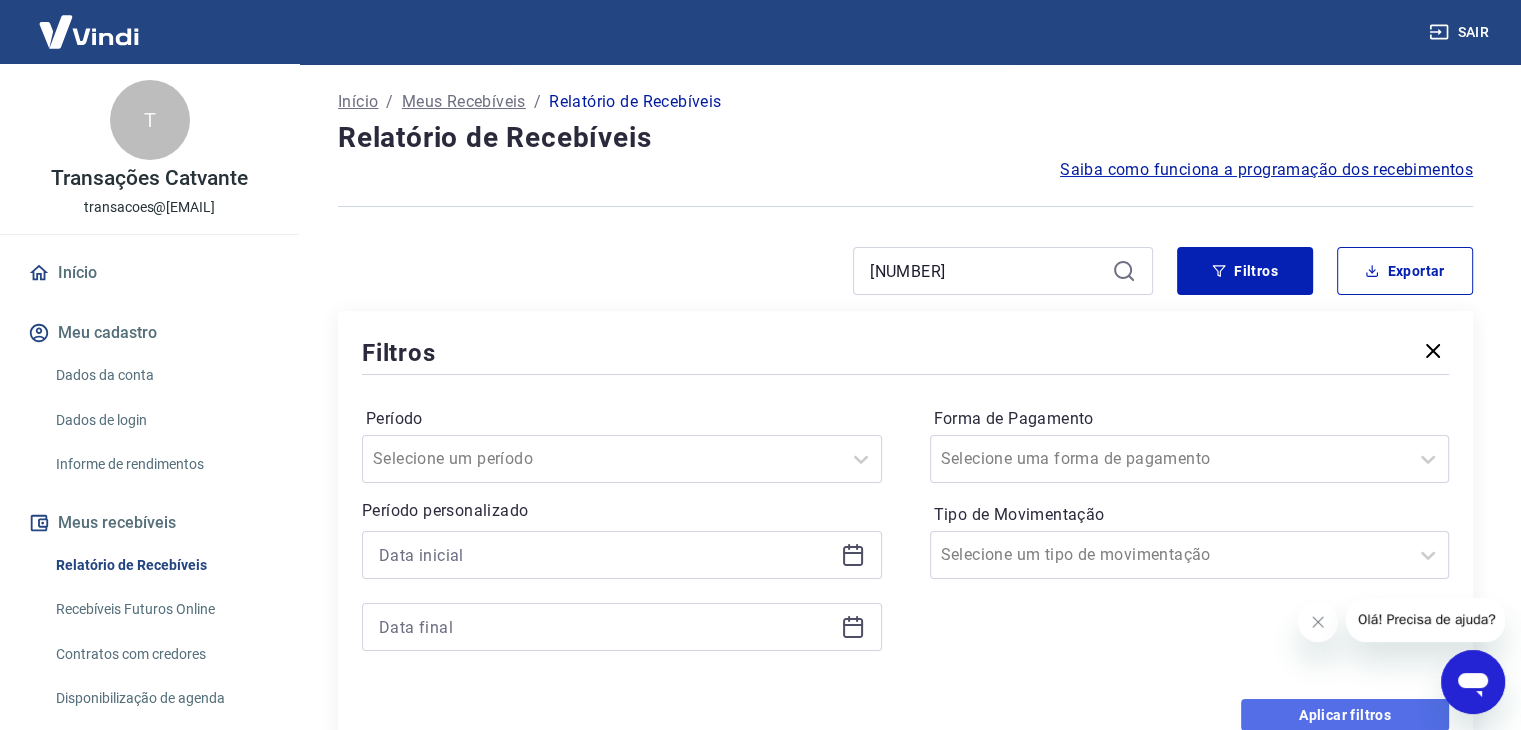 click on "Aplicar filtros" at bounding box center (1345, 715) 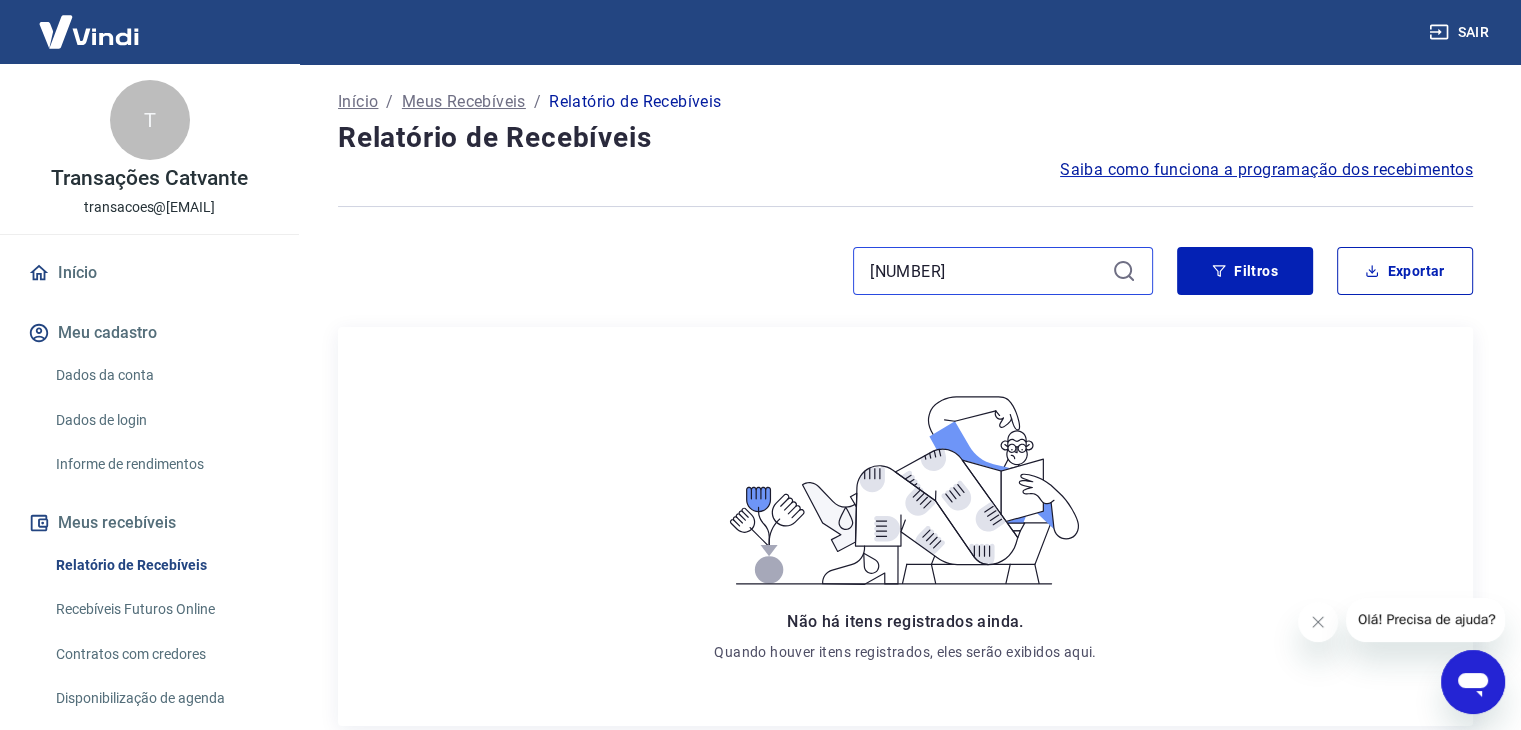 click on "12768020360482558539" at bounding box center (987, 271) 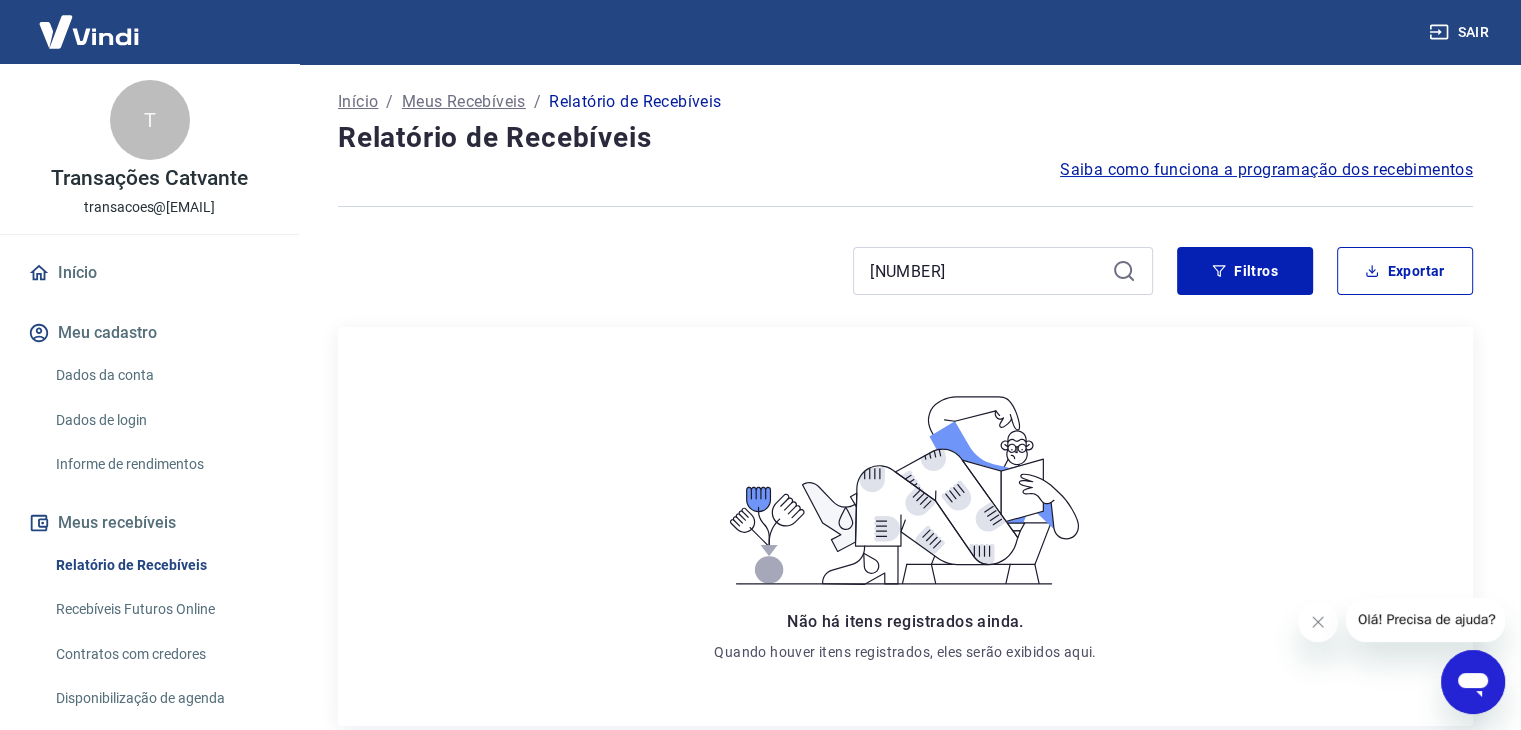 click 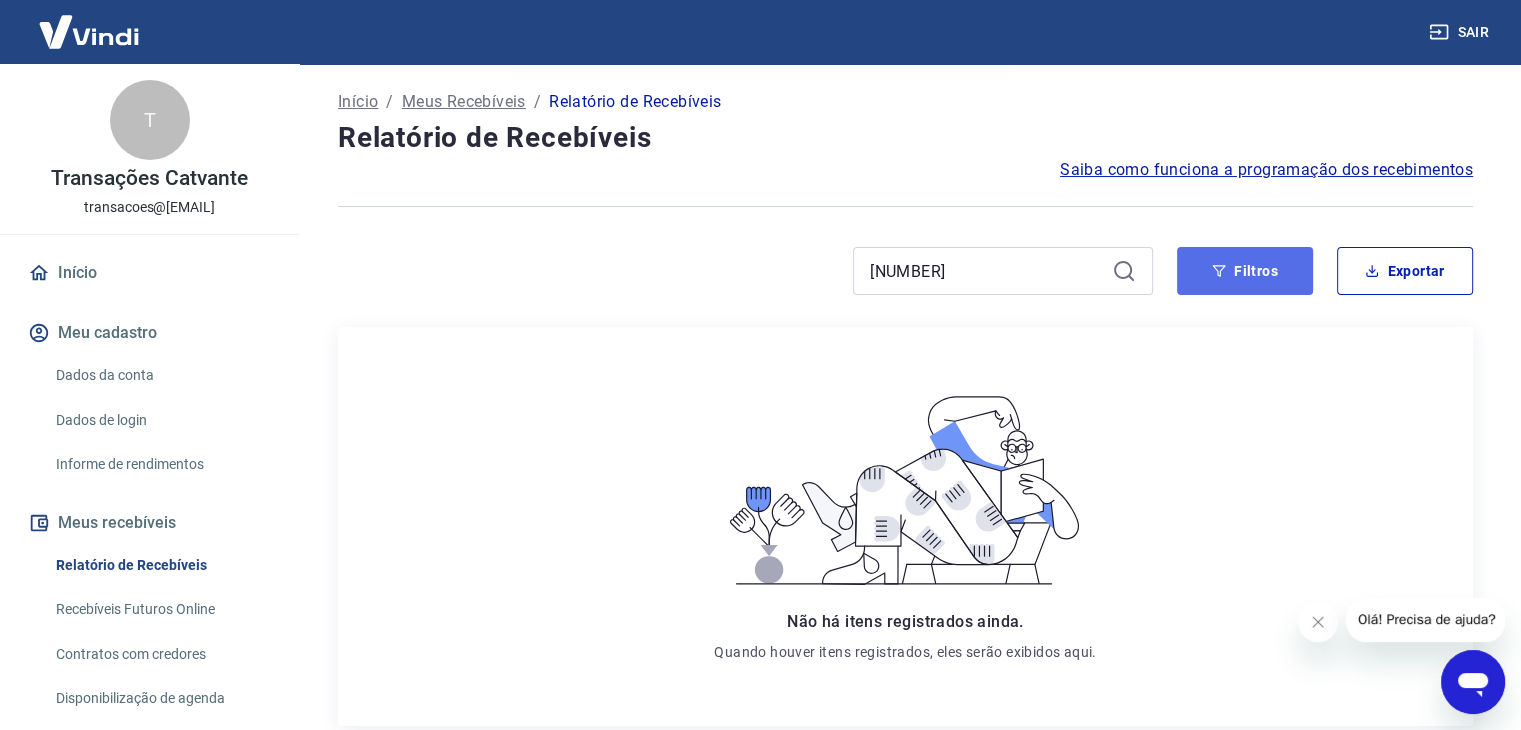 click on "Filtros" at bounding box center [1245, 271] 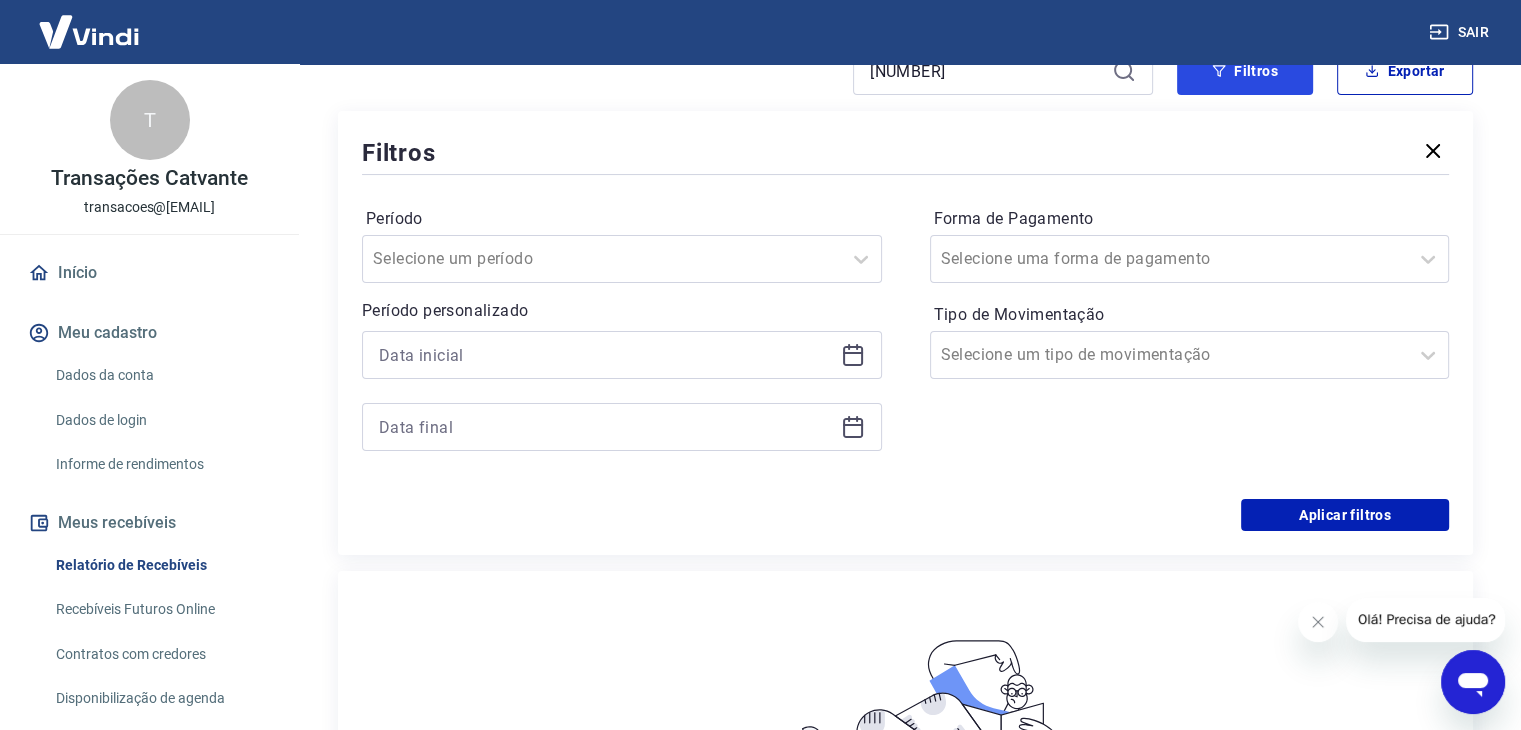 scroll, scrollTop: 200, scrollLeft: 0, axis: vertical 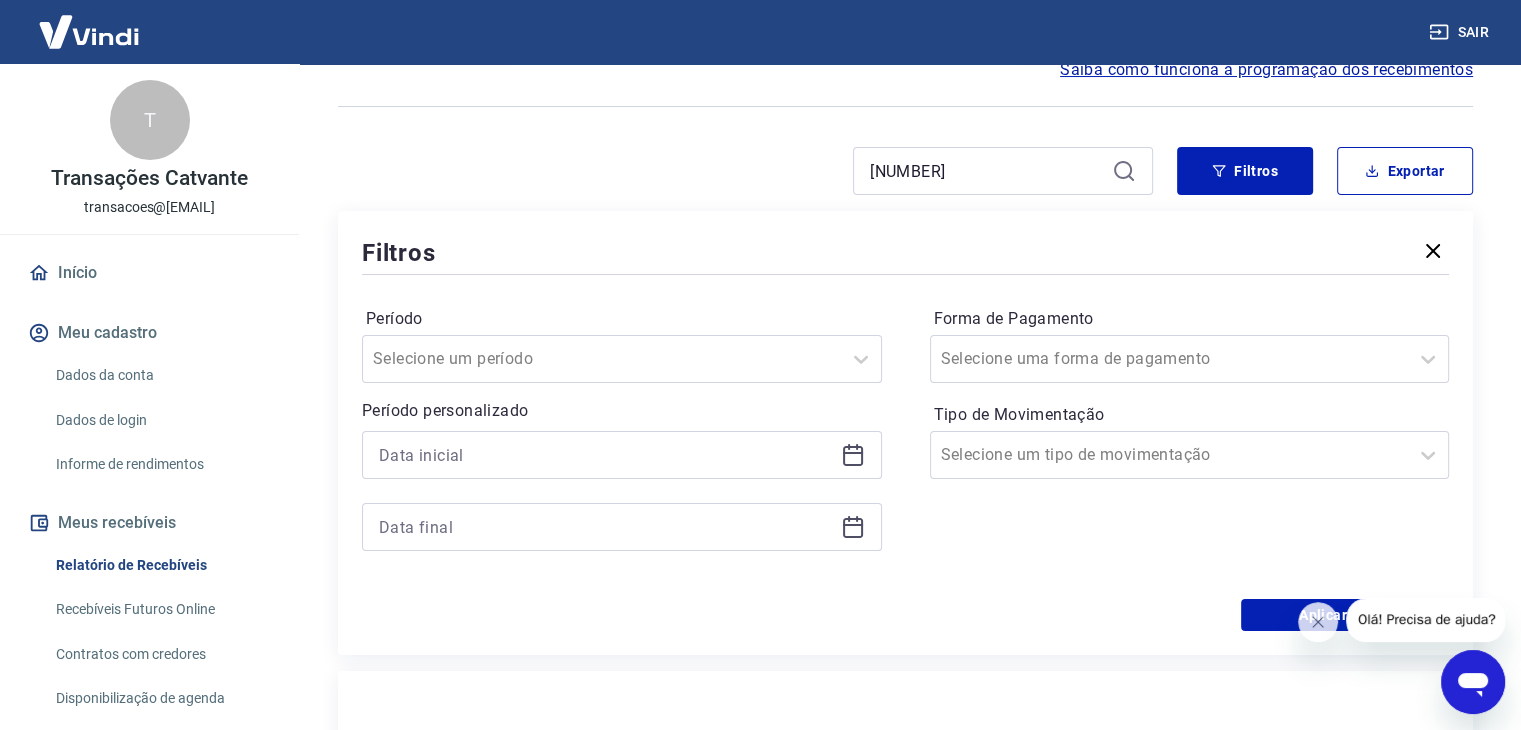 click 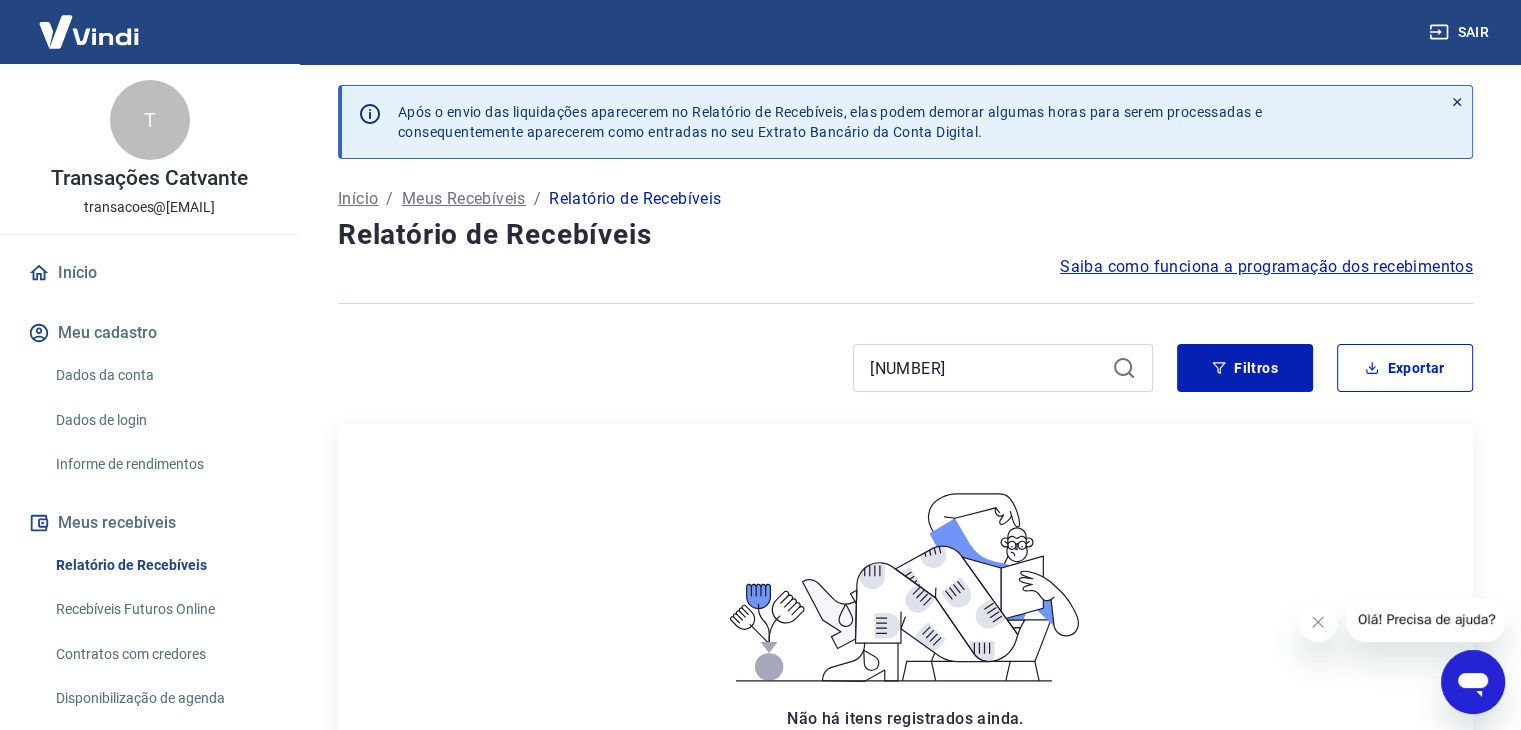 scroll, scrollTop: 0, scrollLeft: 0, axis: both 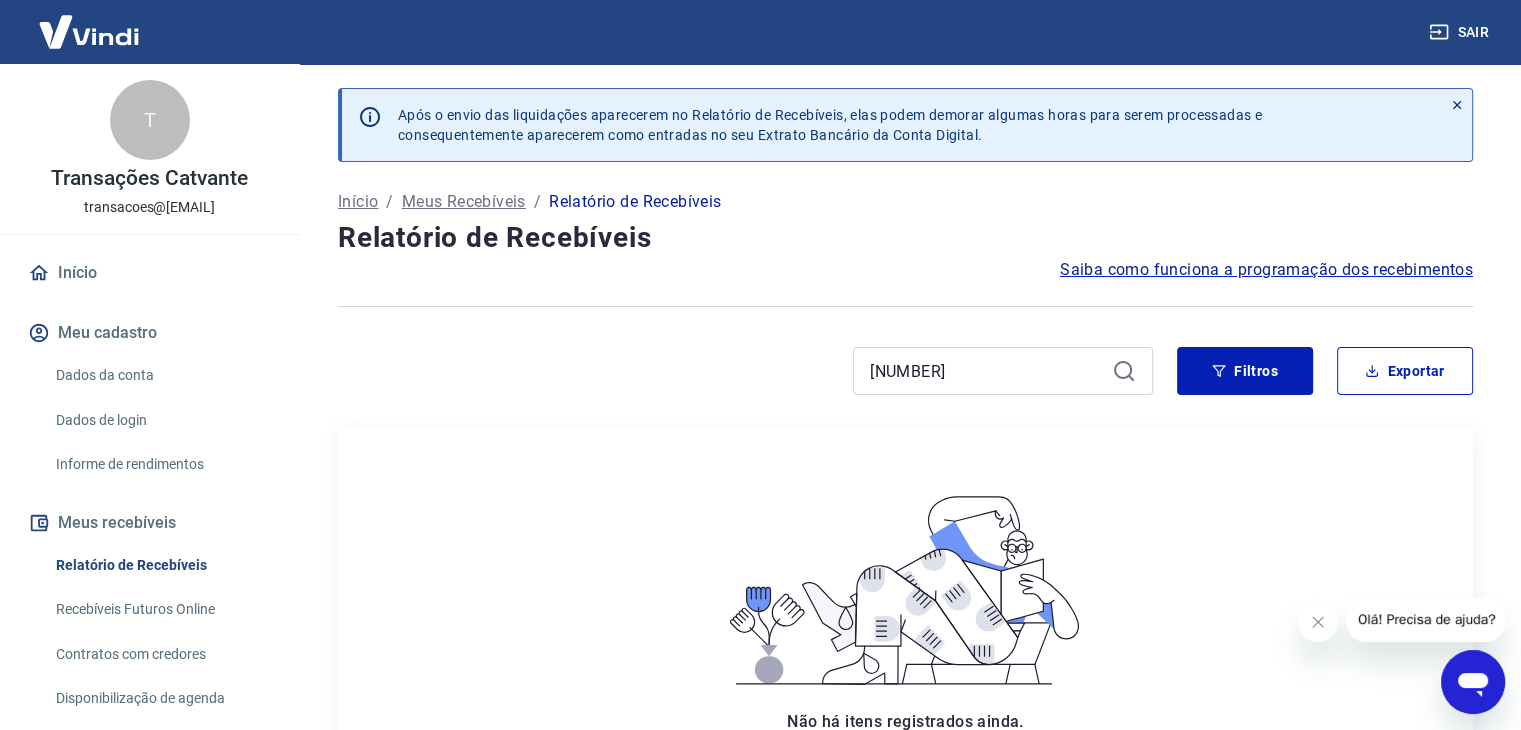 click on "Meus Recebíveis" at bounding box center (464, 202) 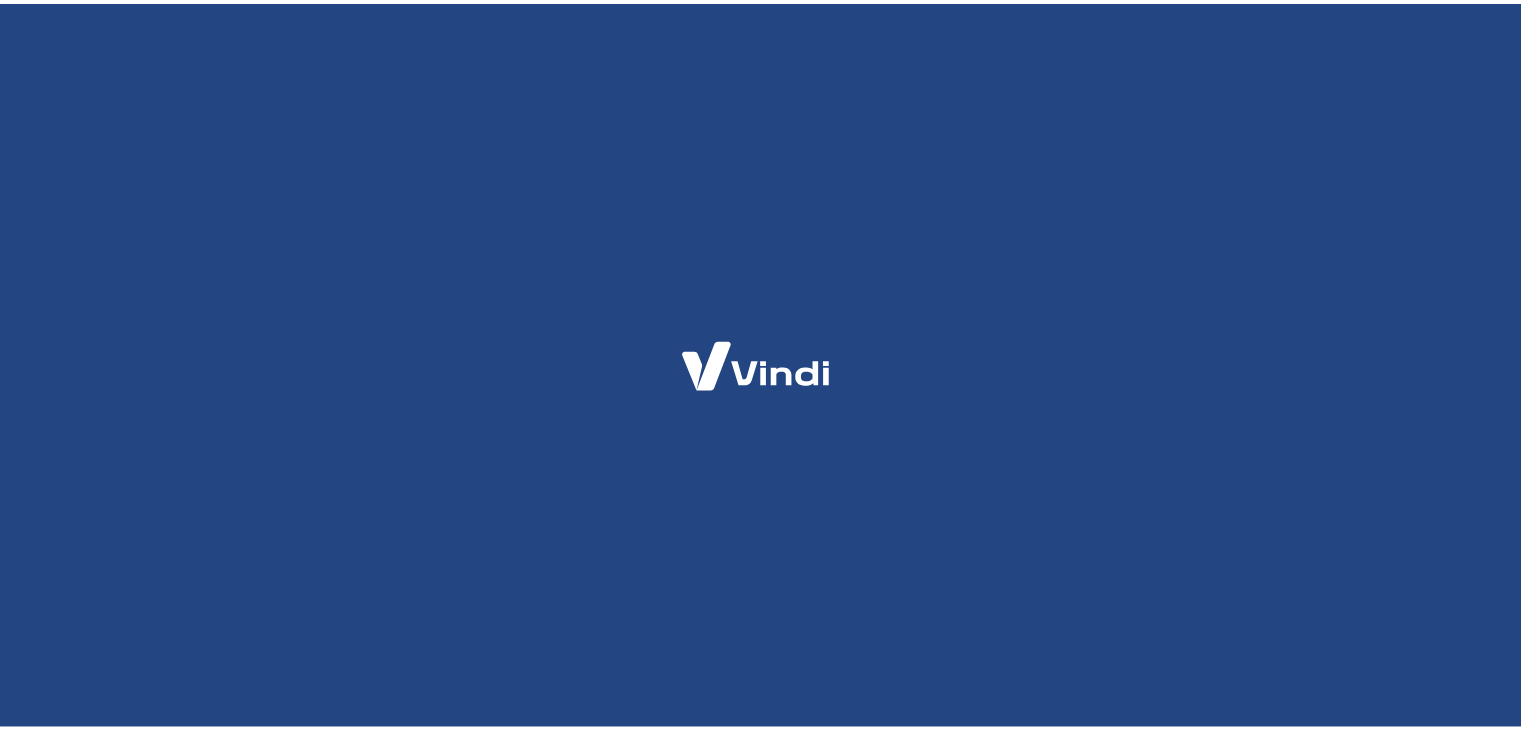 scroll, scrollTop: 0, scrollLeft: 0, axis: both 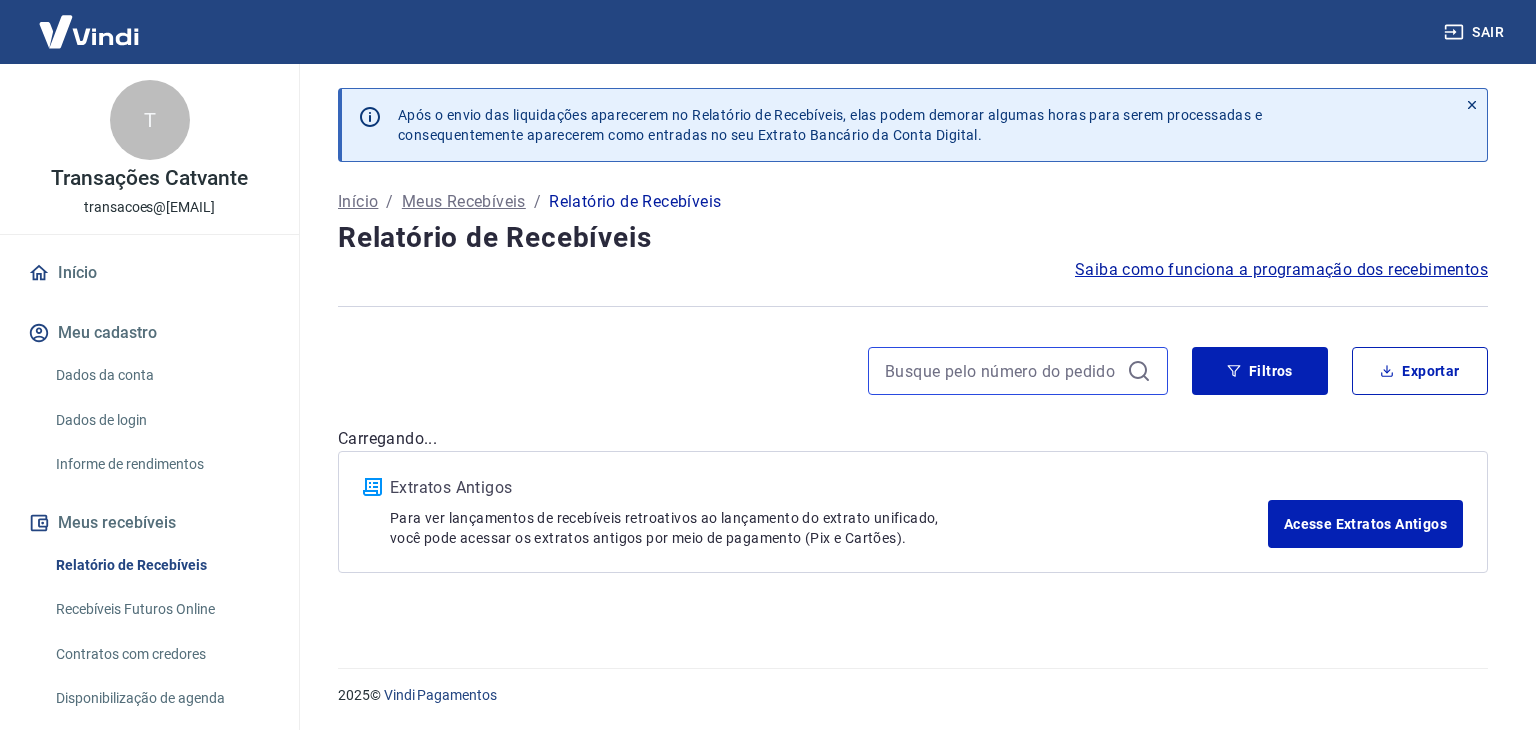click at bounding box center [1002, 371] 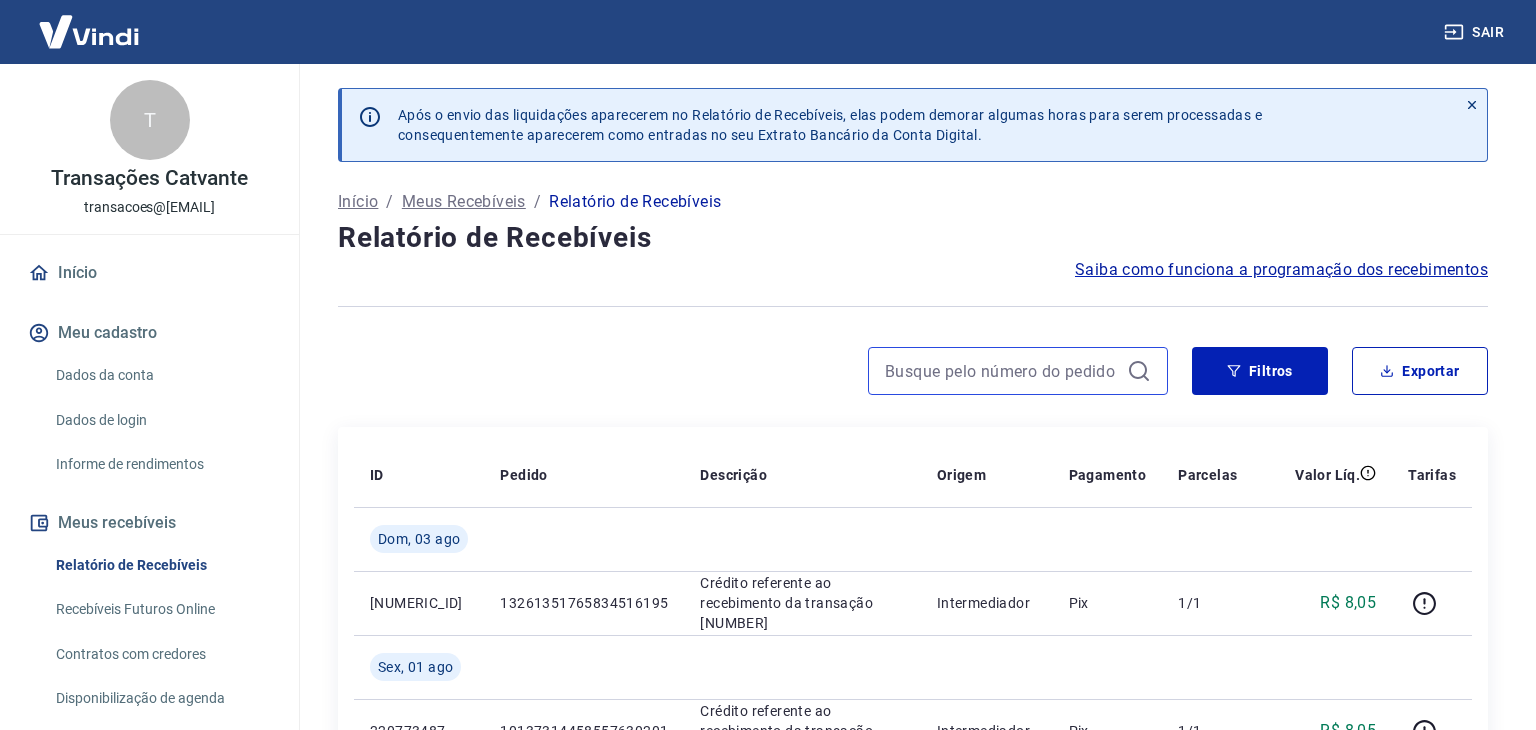 click at bounding box center (1002, 371) 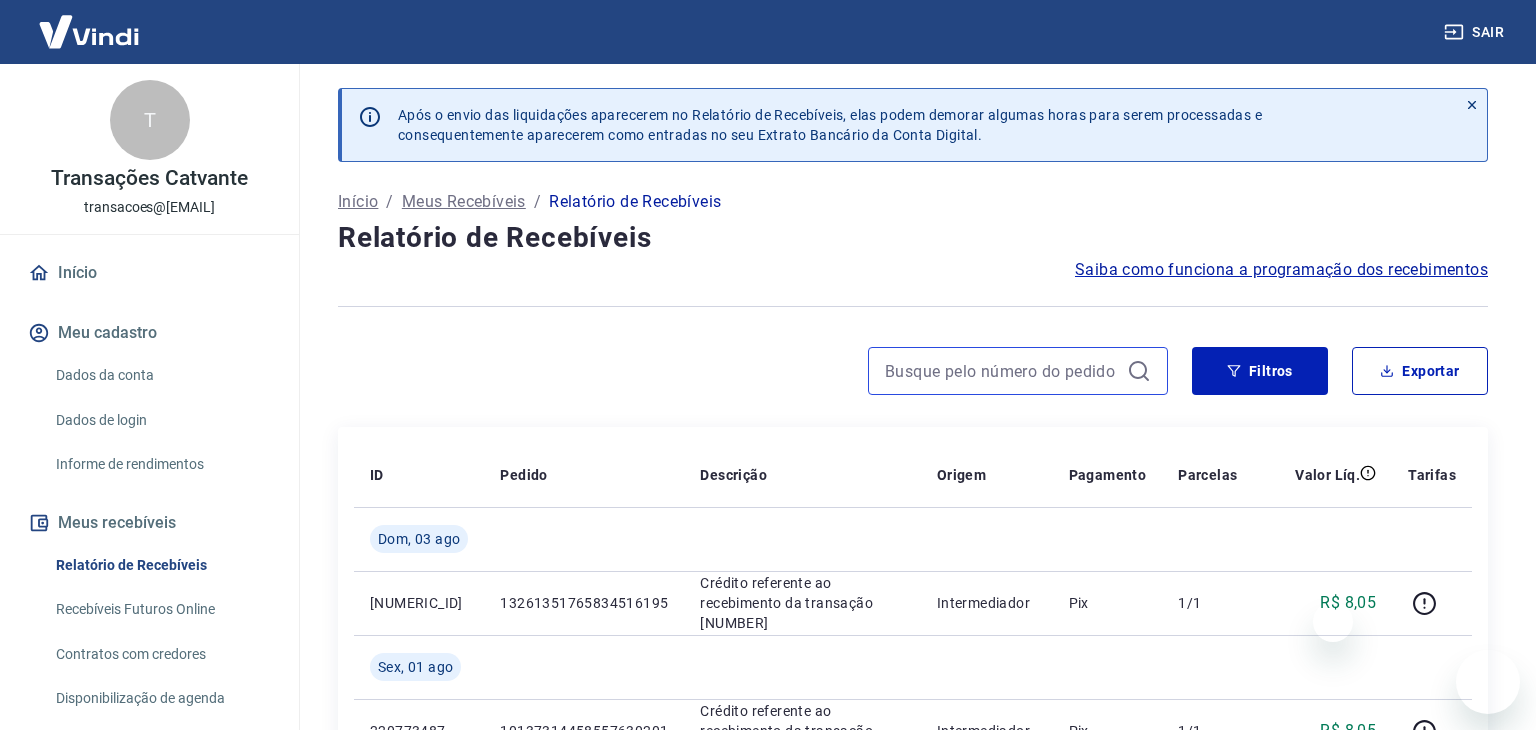 paste on "12768020360482558539" 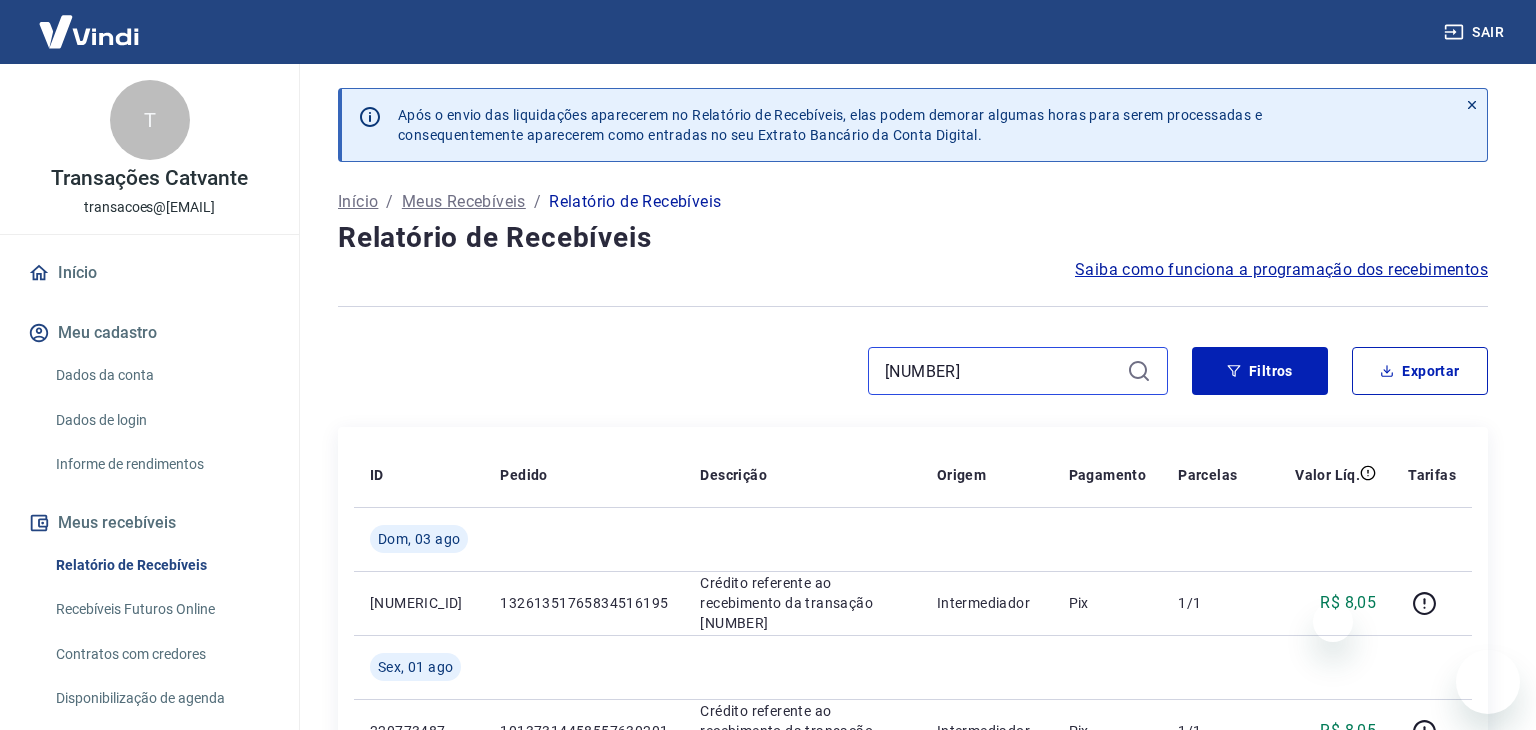 paste on "12768020360482558539" 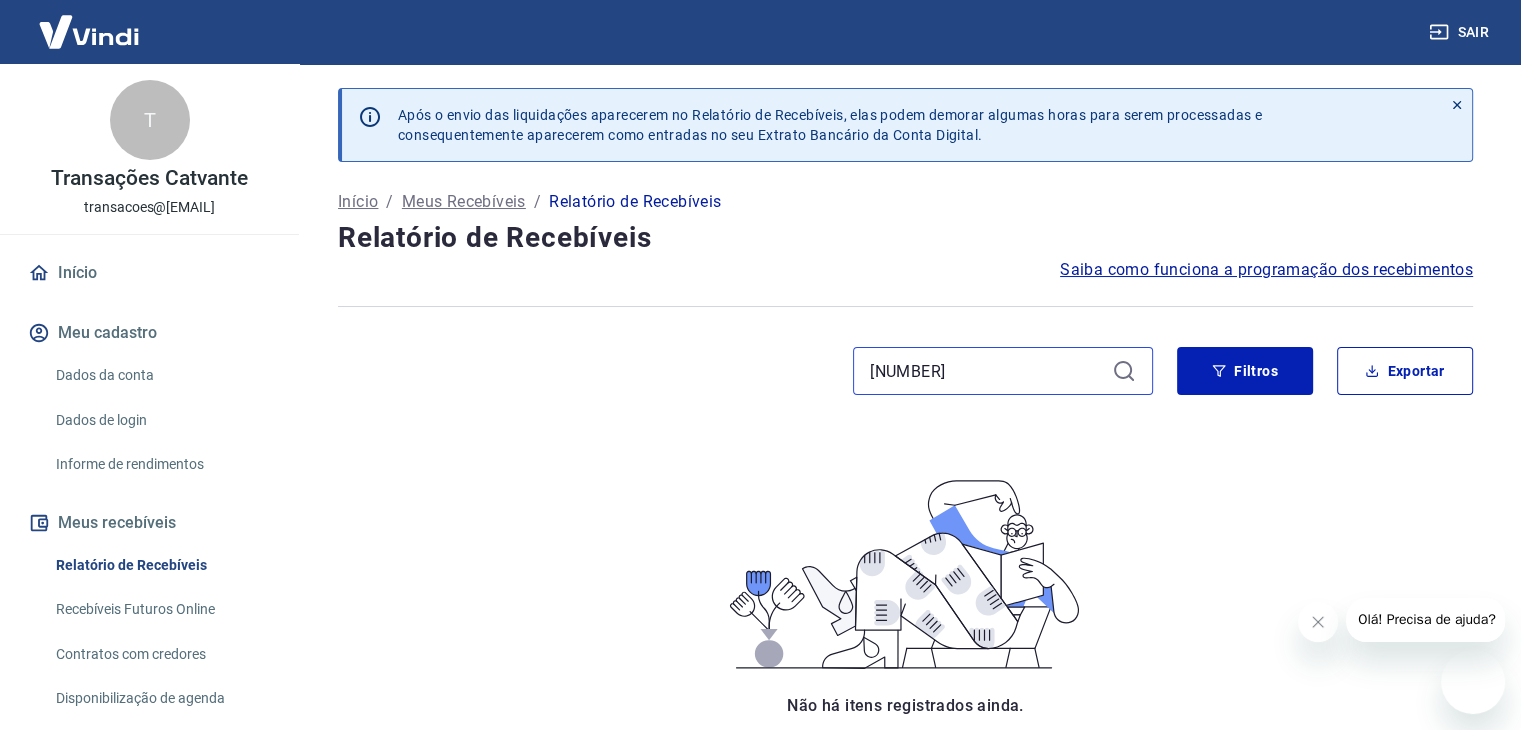 click on "1276802036048255853912768020360482558539" at bounding box center (987, 371) 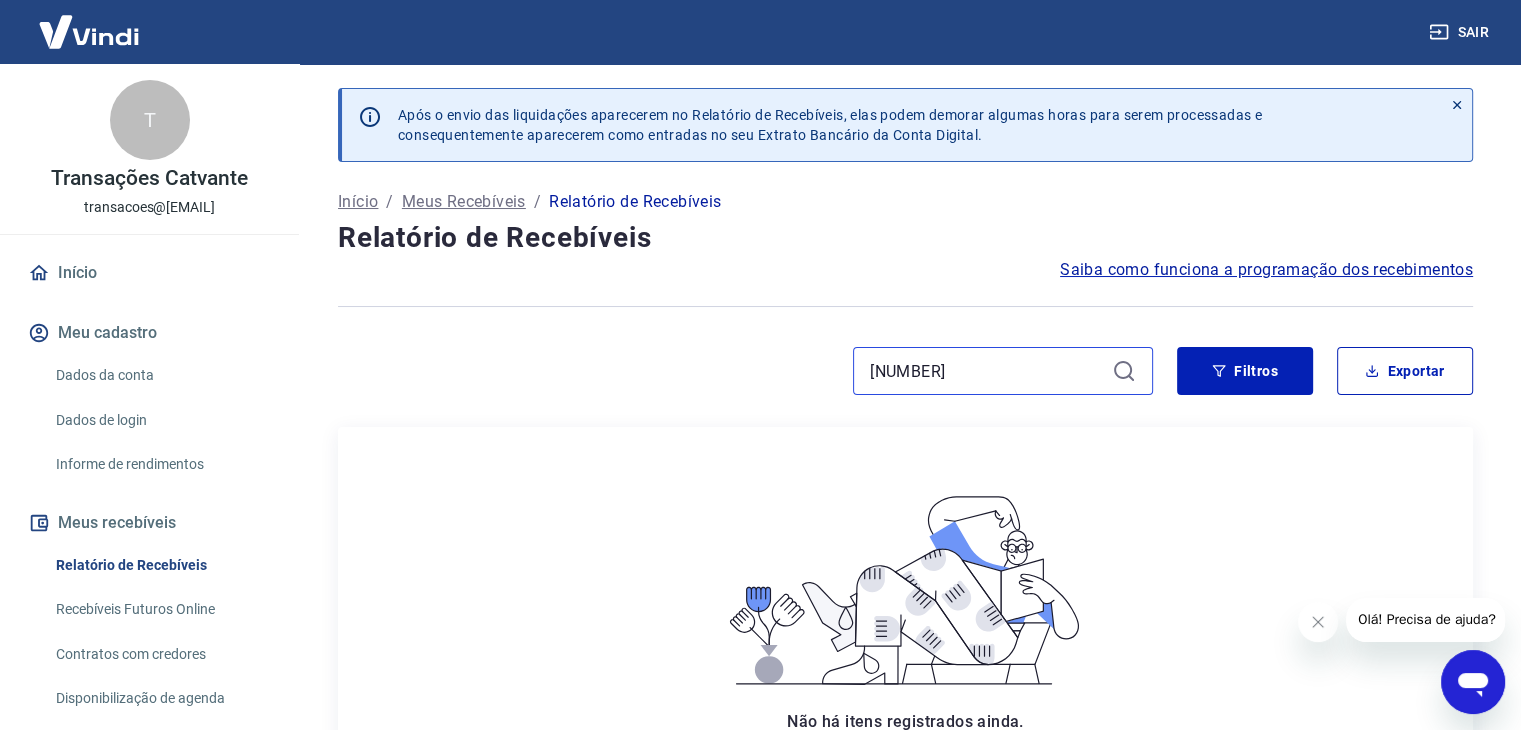 scroll, scrollTop: 0, scrollLeft: 0, axis: both 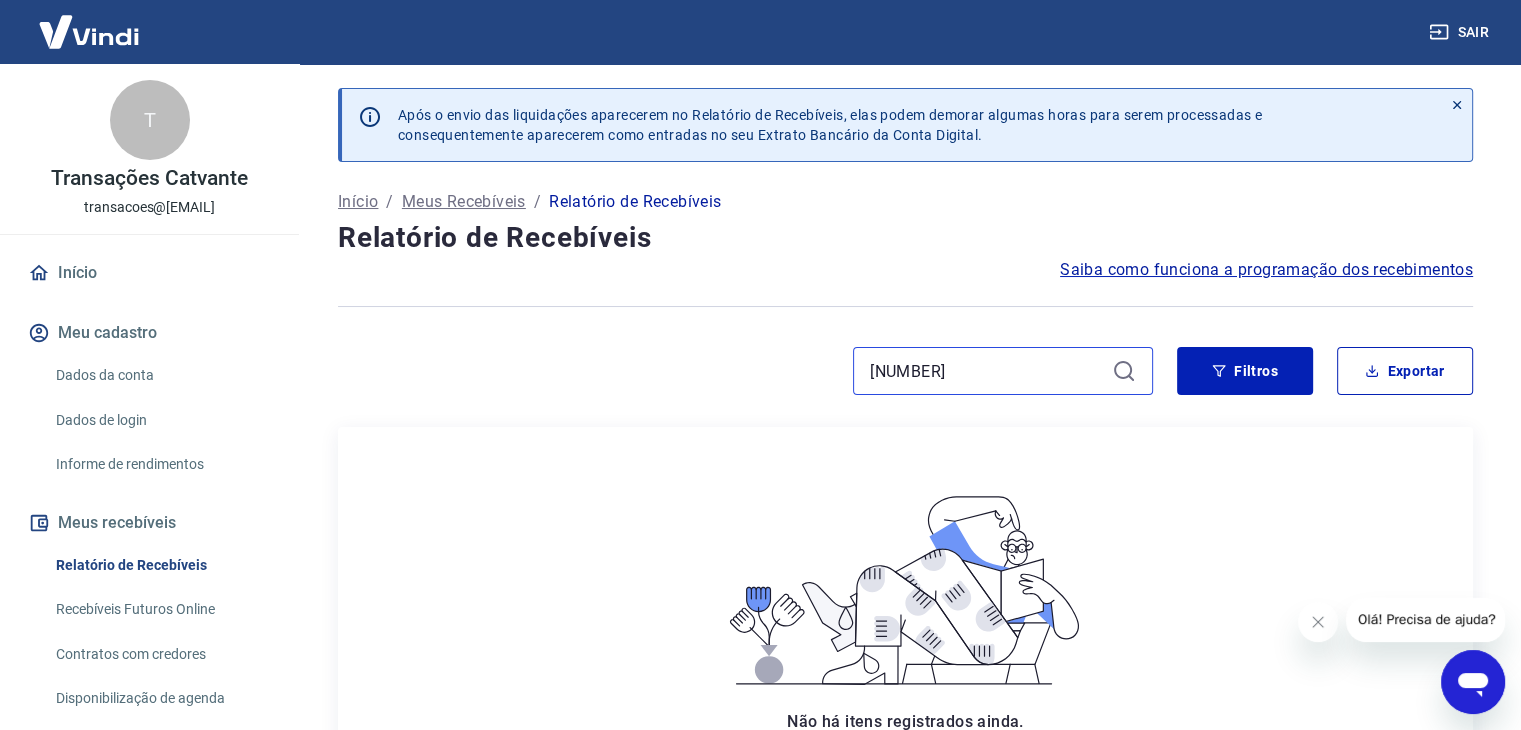 click on "1276802036048255853912768020360482558539" at bounding box center (987, 371) 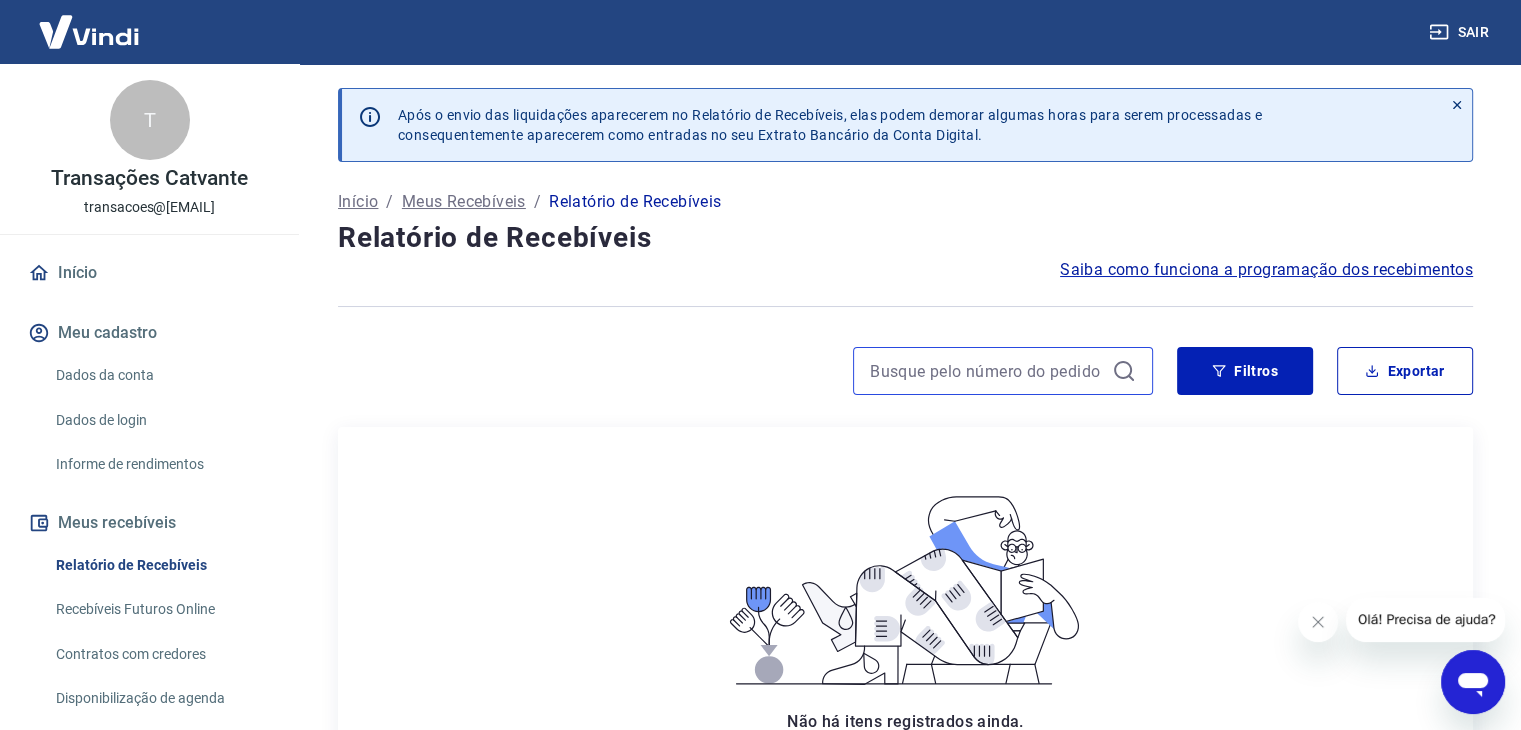 paste on "12768020360482558539" 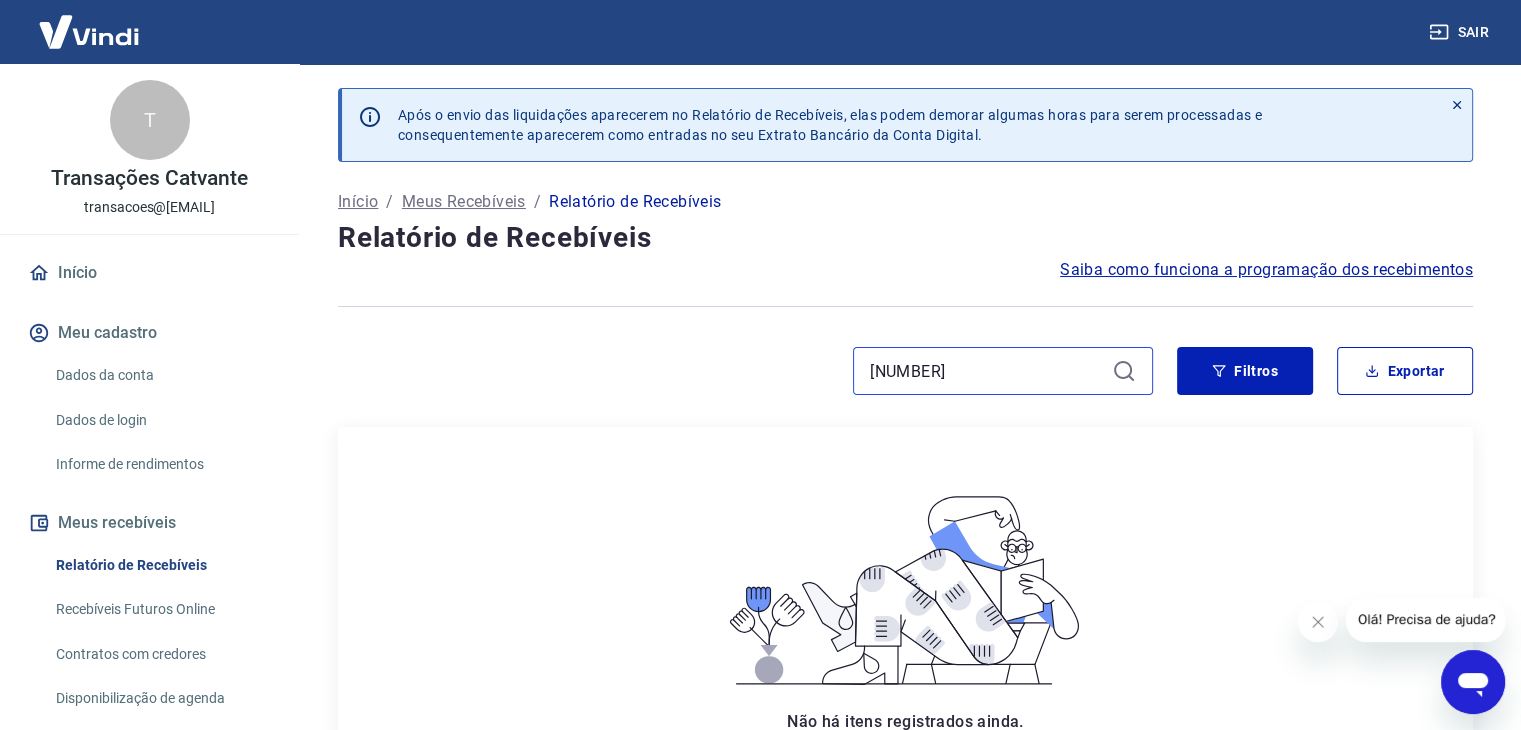 type on "12768020360482558539" 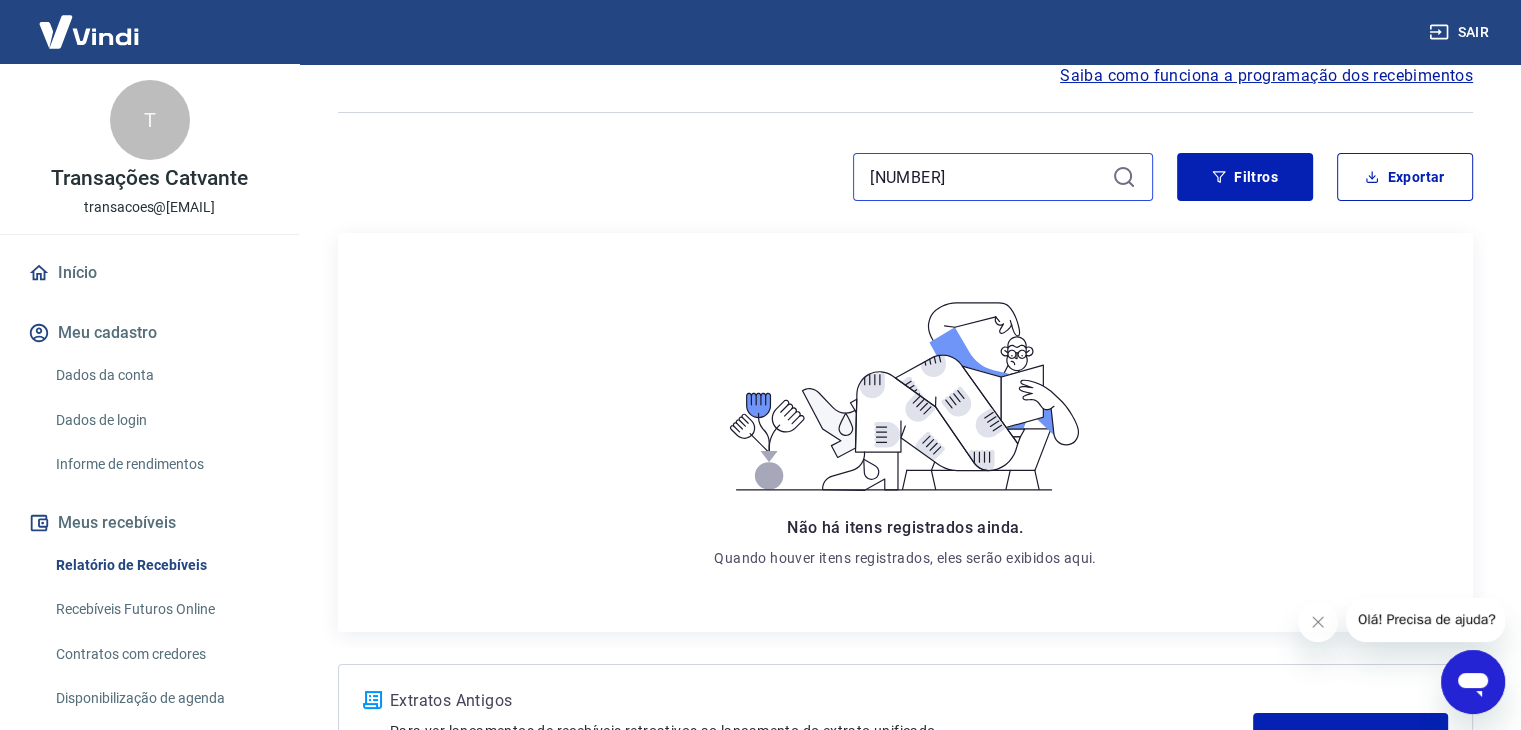 scroll, scrollTop: 0, scrollLeft: 0, axis: both 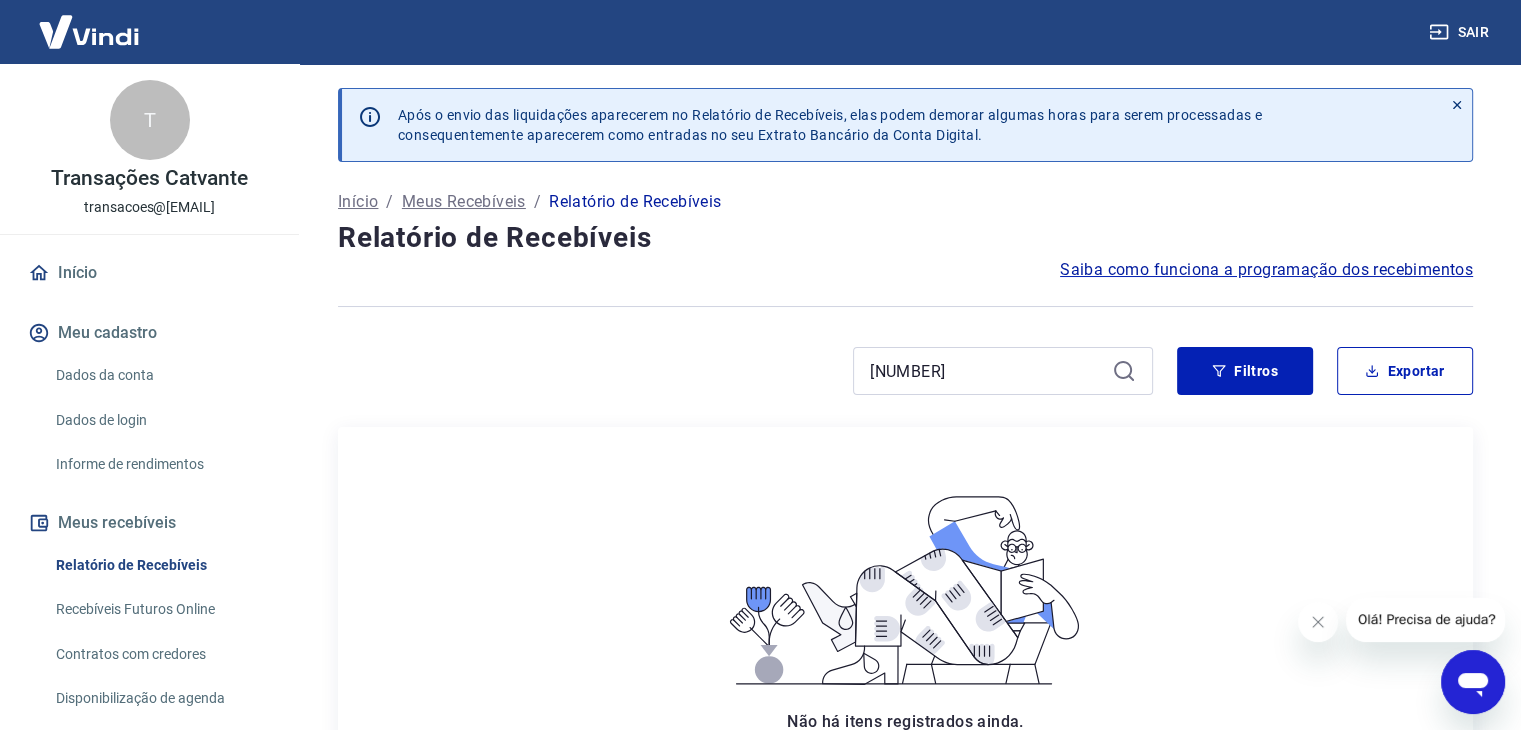 click on "Meus Recebíveis" at bounding box center (464, 202) 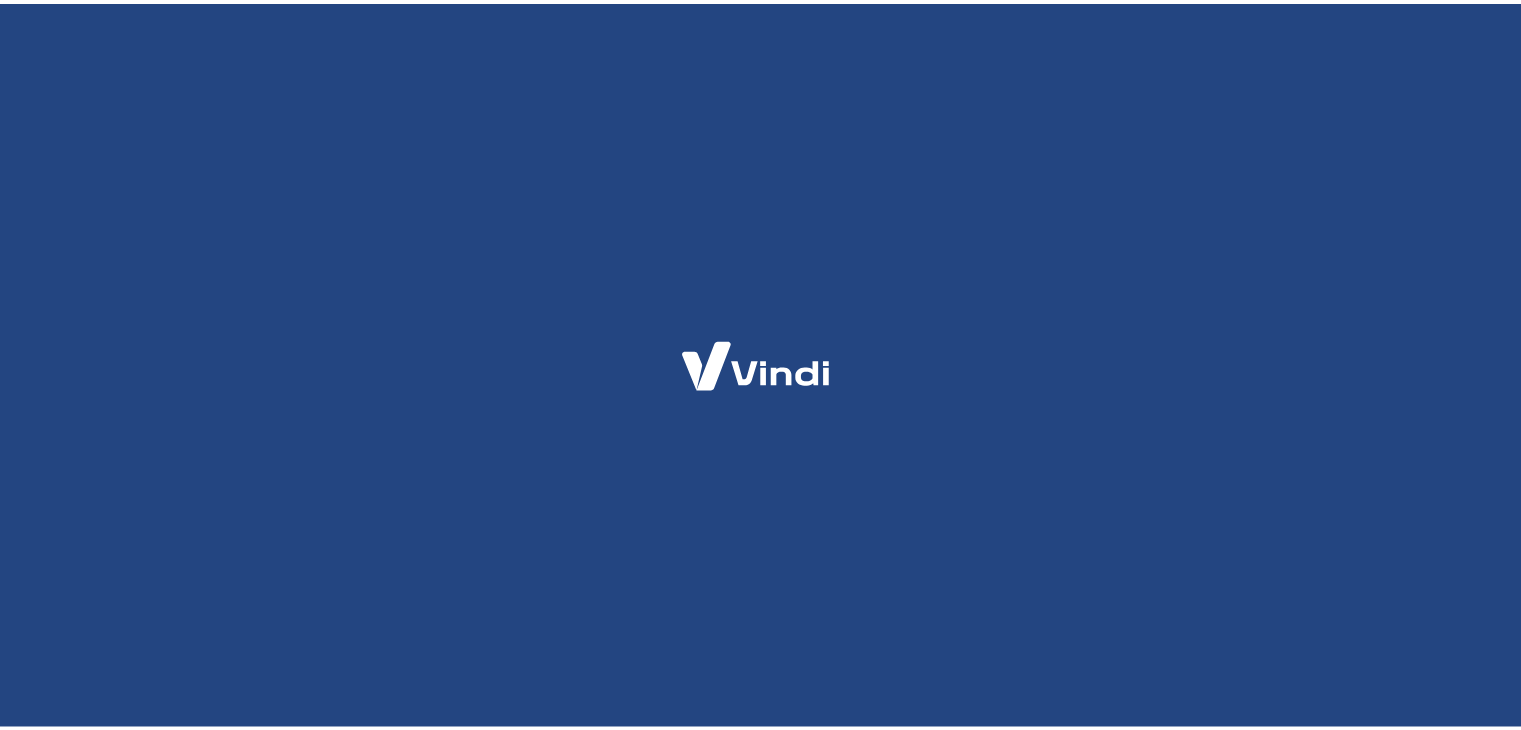 scroll, scrollTop: 0, scrollLeft: 0, axis: both 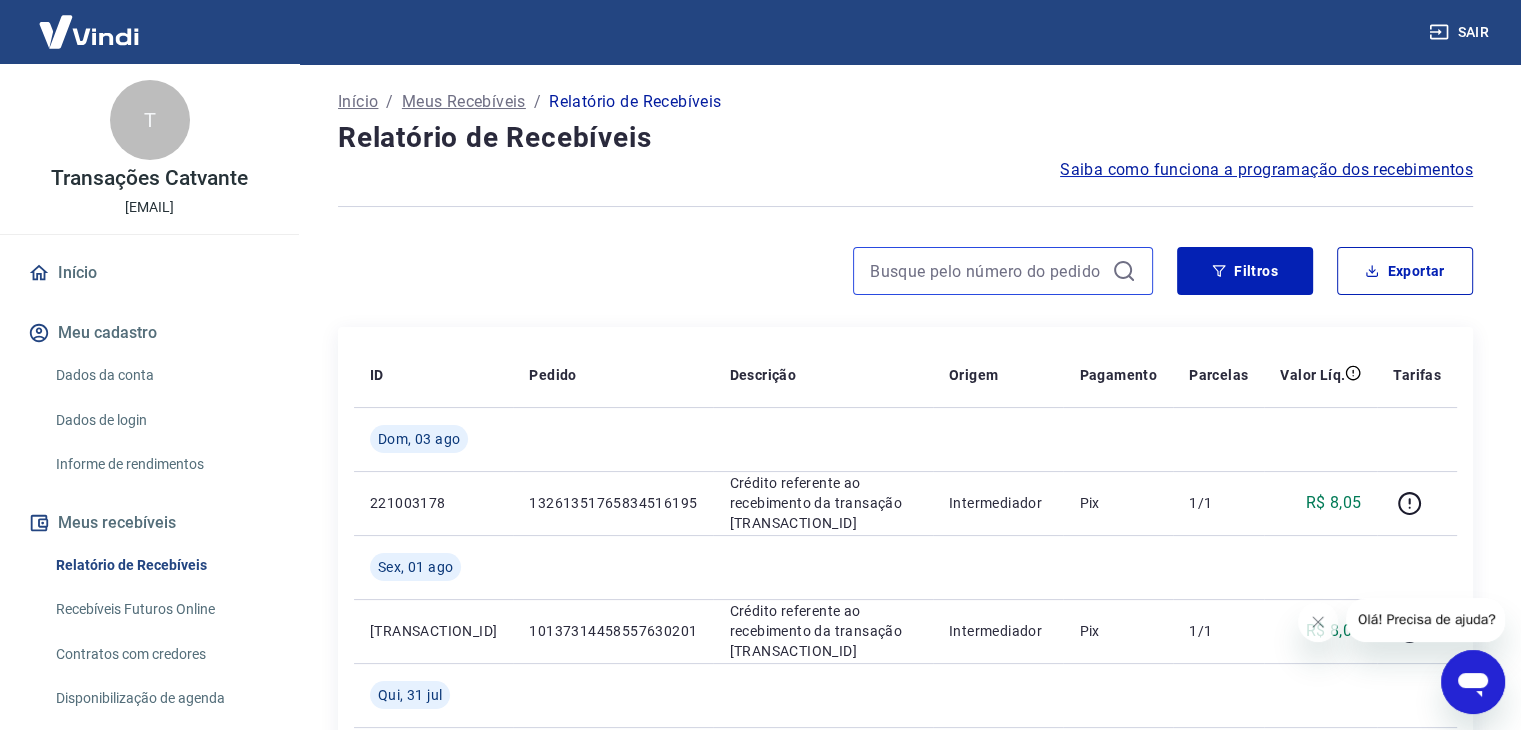 click at bounding box center [987, 271] 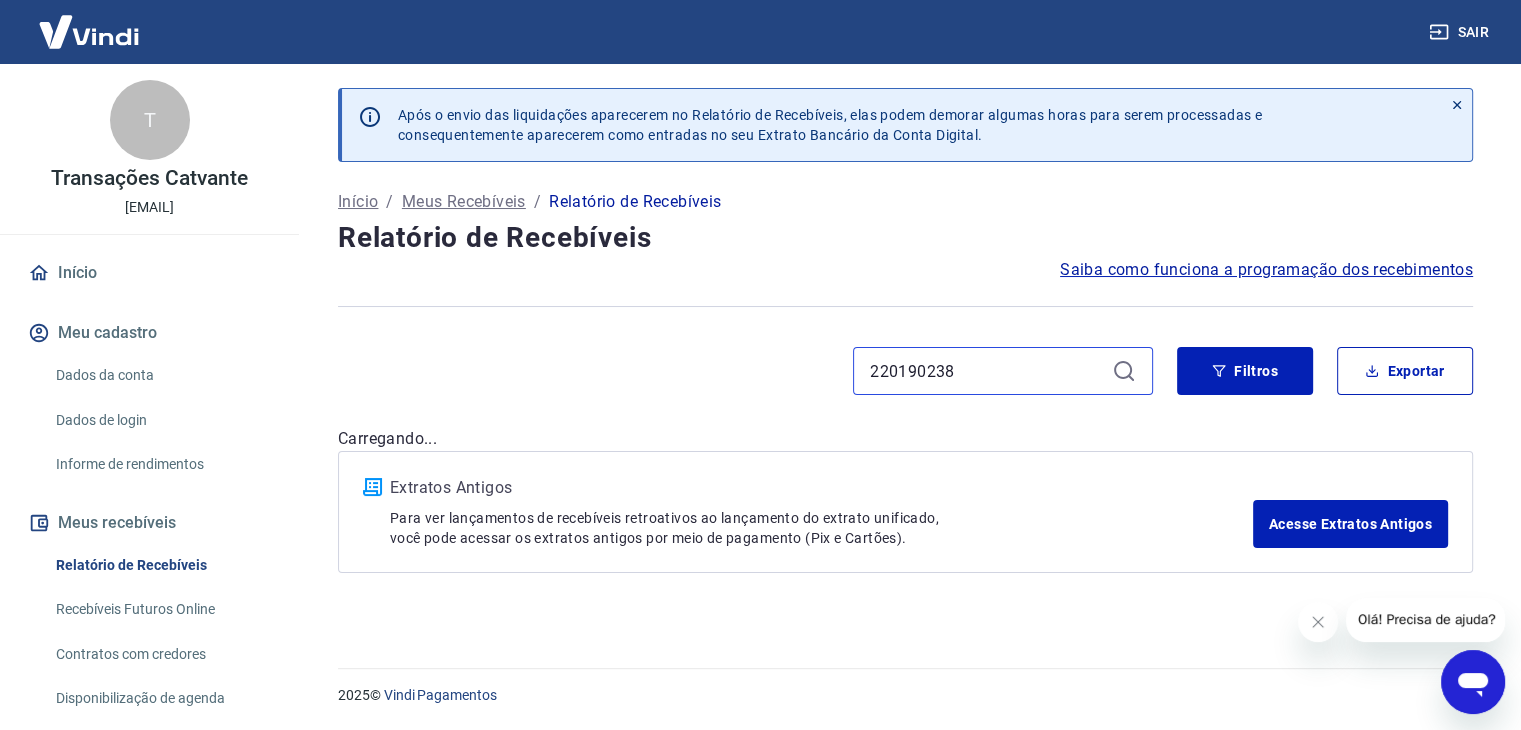 scroll, scrollTop: 0, scrollLeft: 0, axis: both 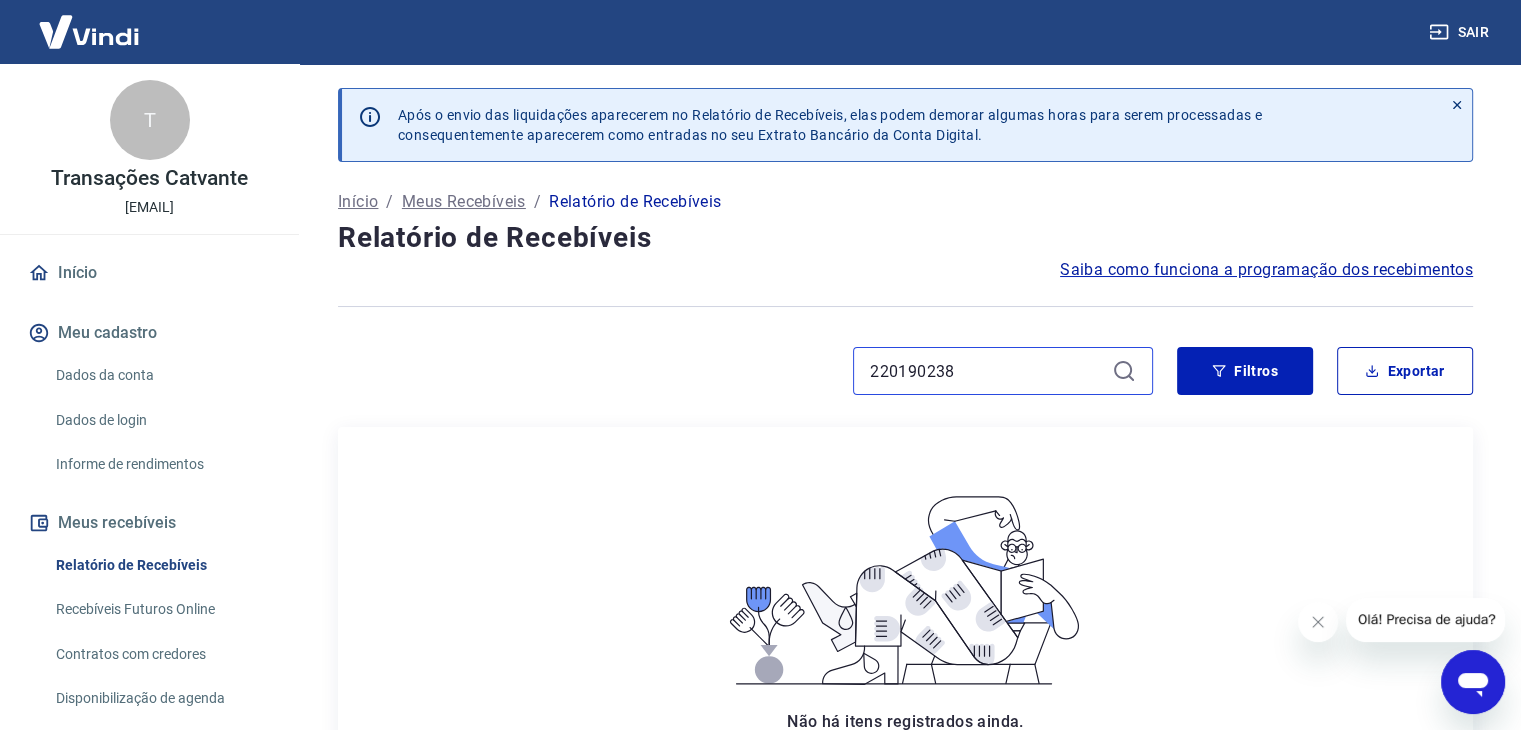 type on "220190238" 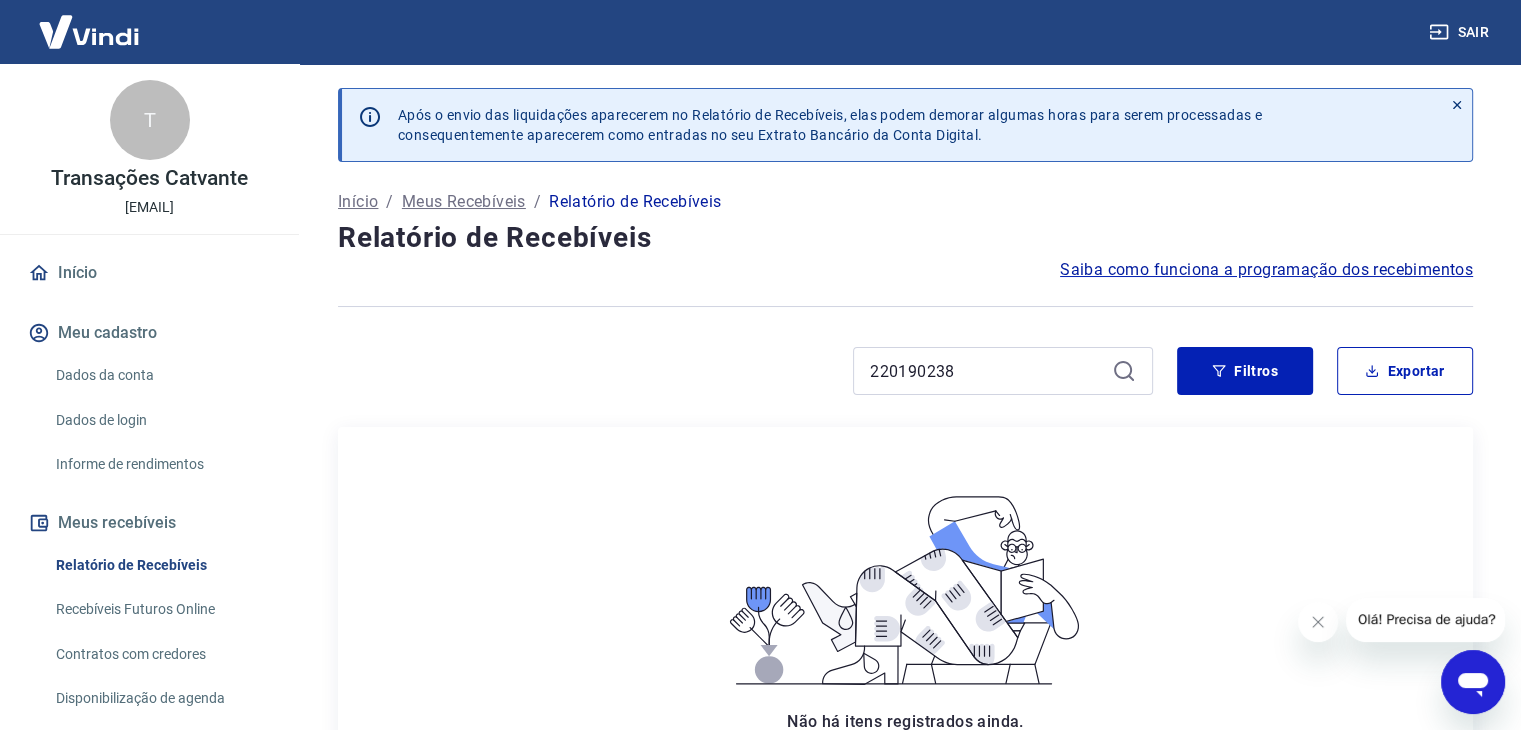 click on "Meus Recebíveis" at bounding box center (464, 202) 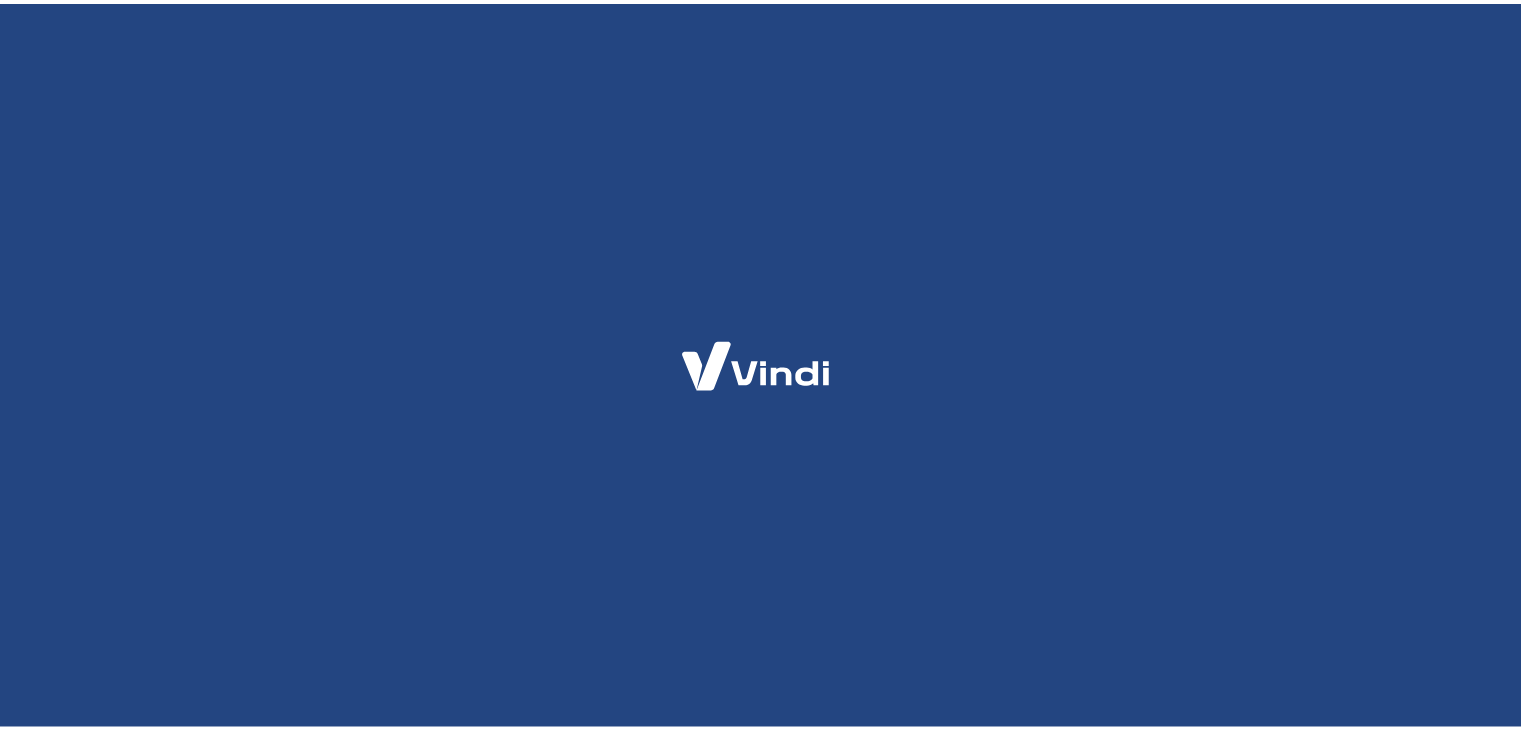 scroll, scrollTop: 0, scrollLeft: 0, axis: both 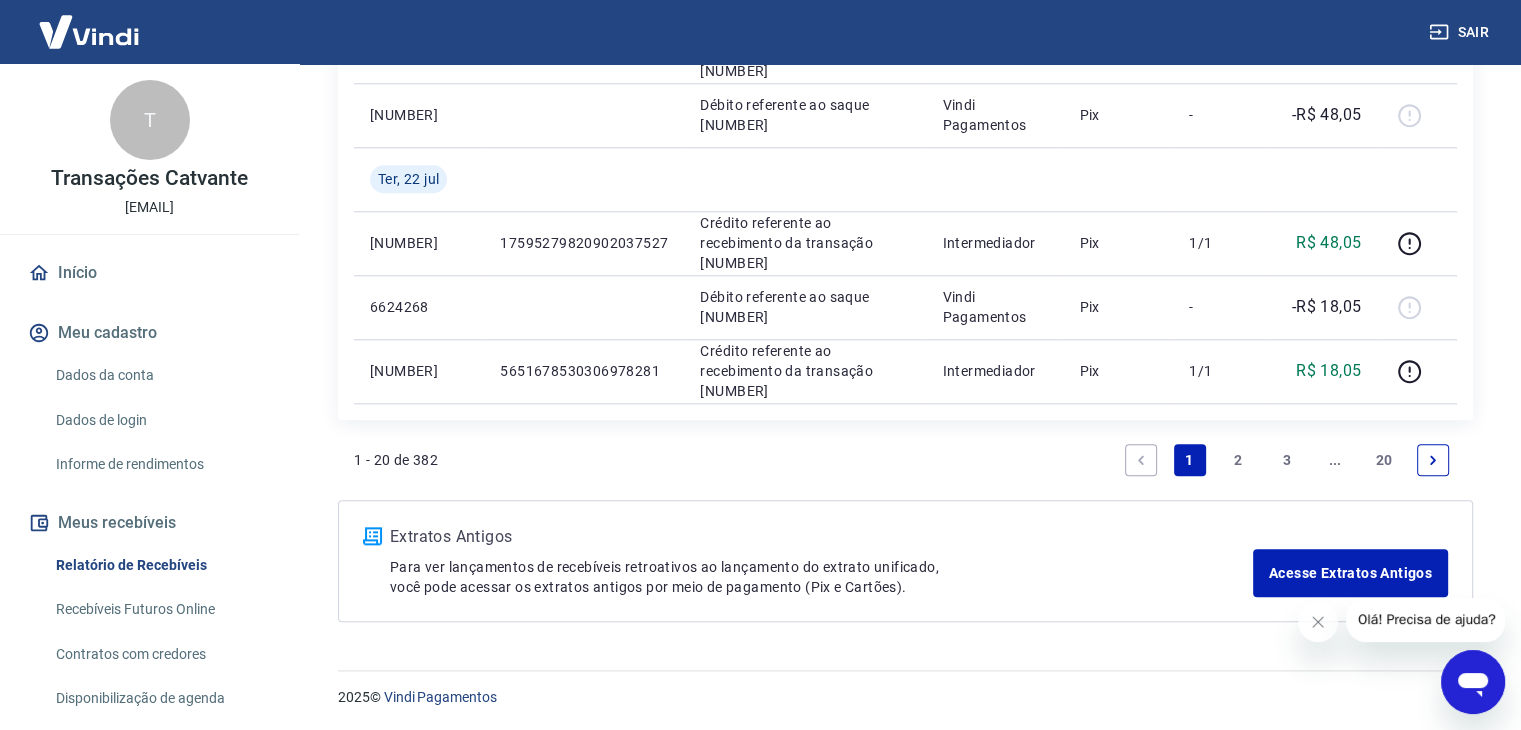 click on "2" at bounding box center (1238, 460) 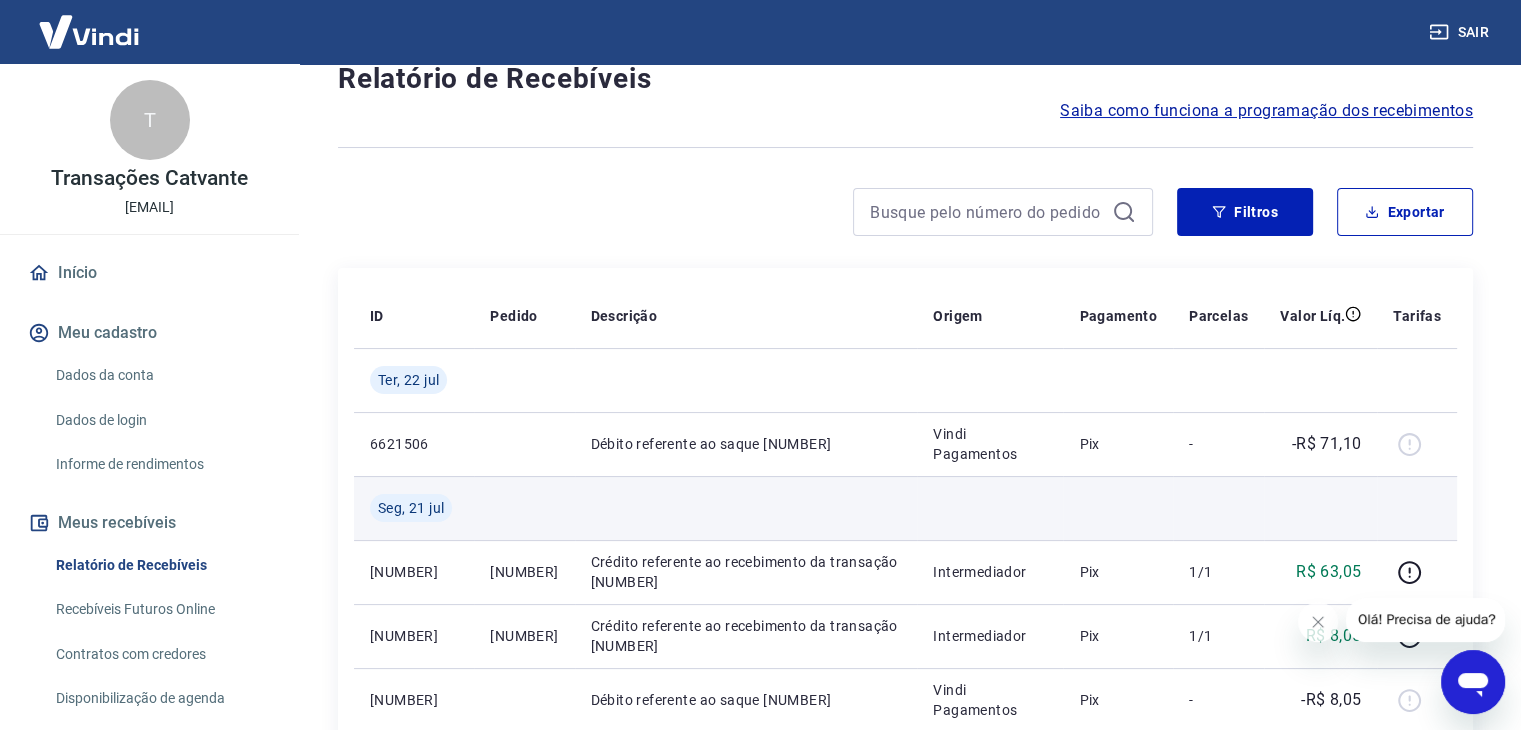 scroll, scrollTop: 0, scrollLeft: 0, axis: both 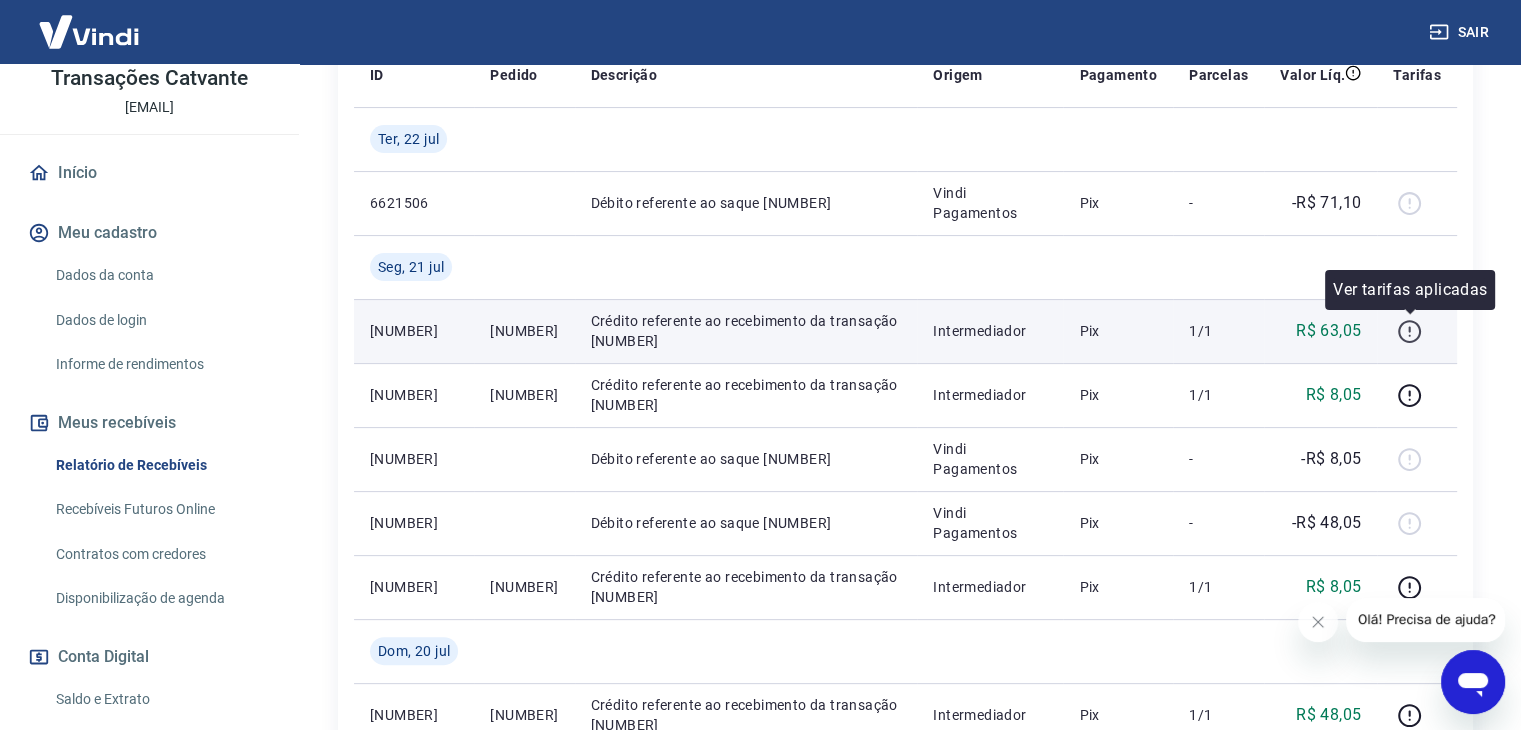 click 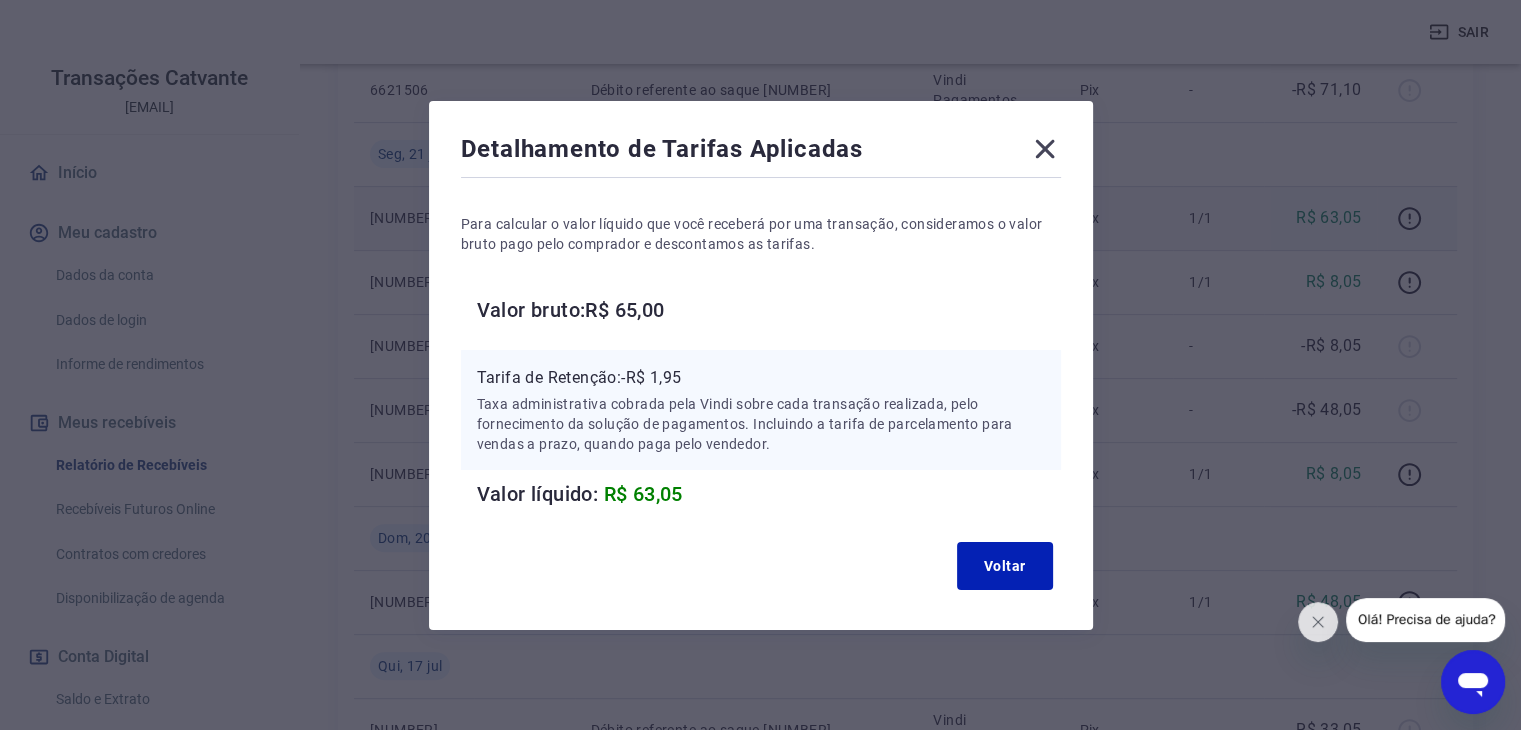 scroll, scrollTop: 600, scrollLeft: 0, axis: vertical 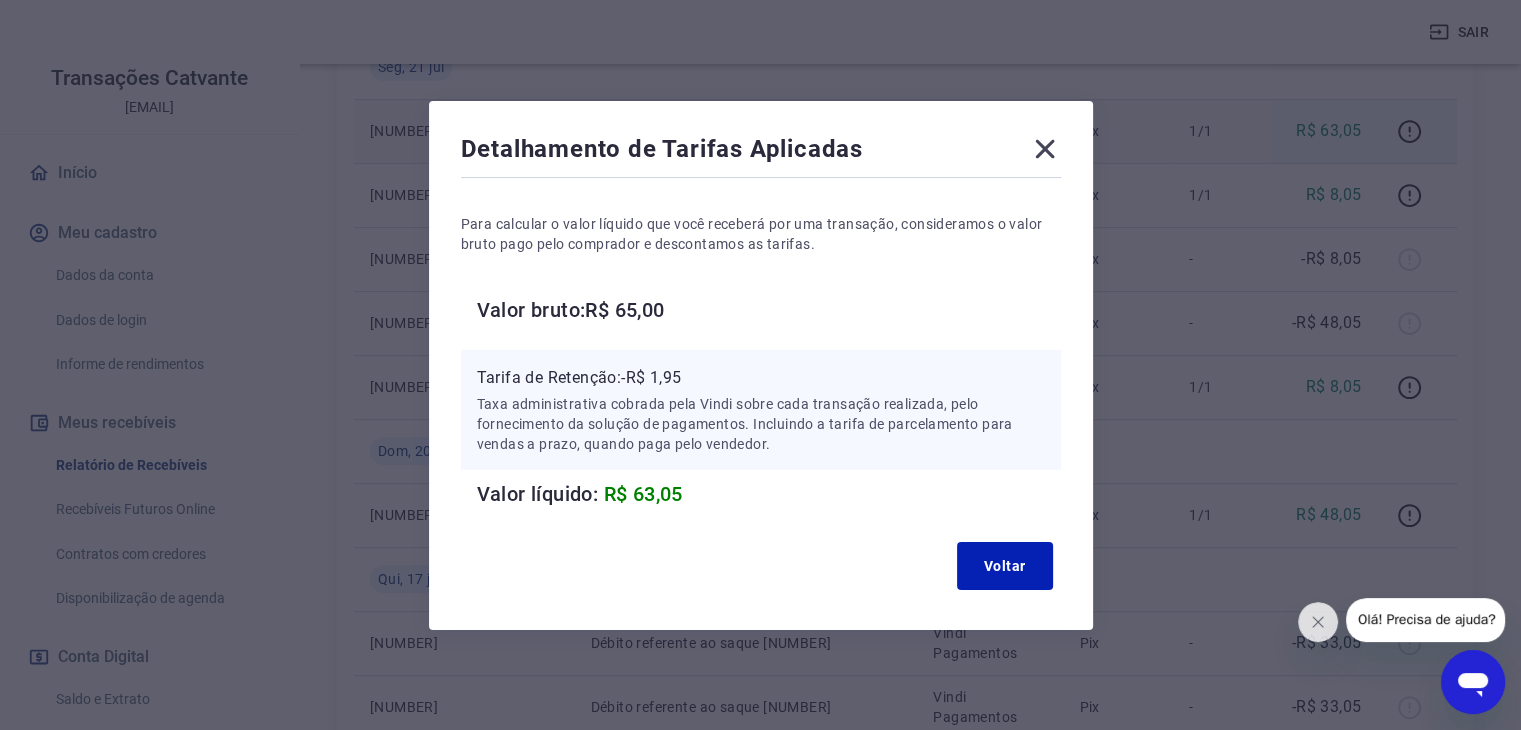 click 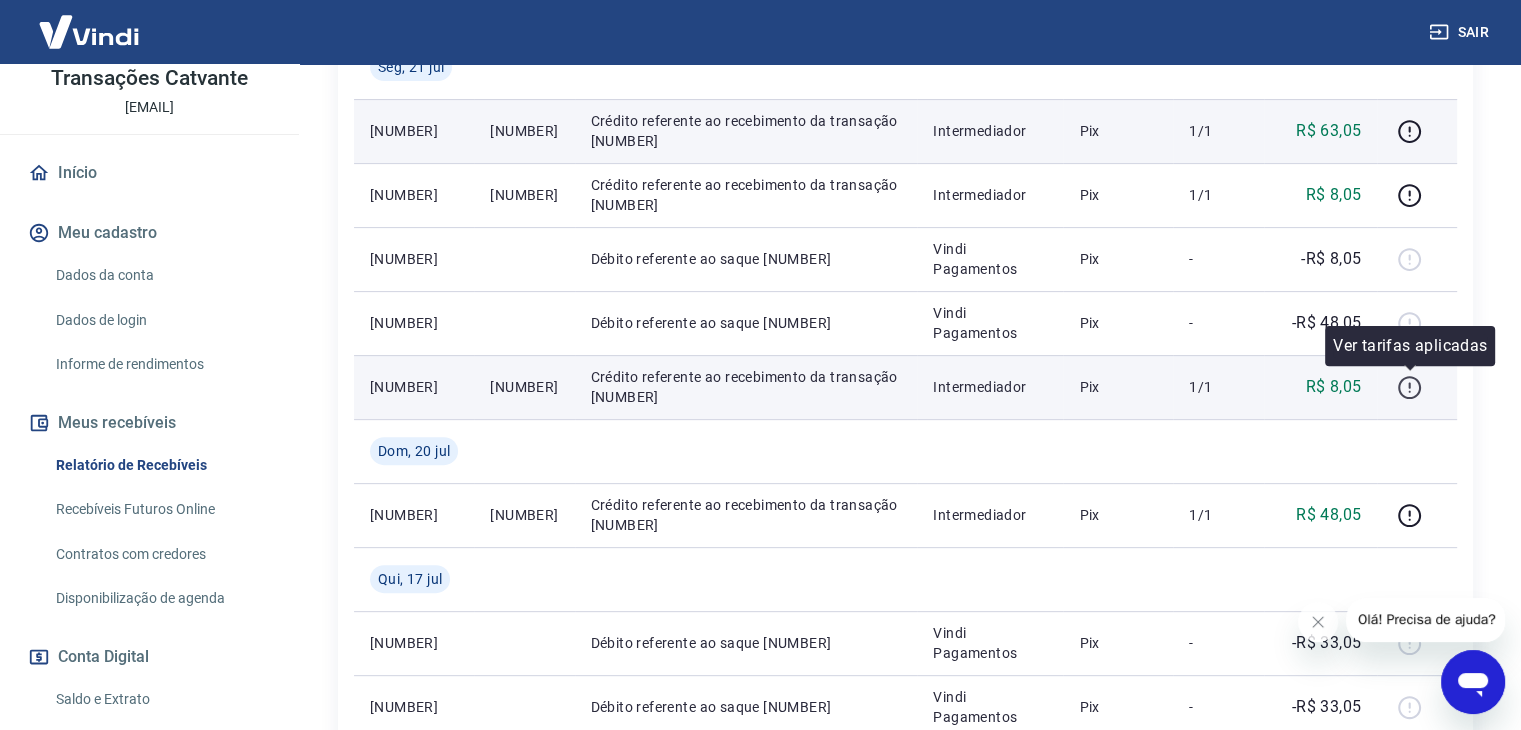 click 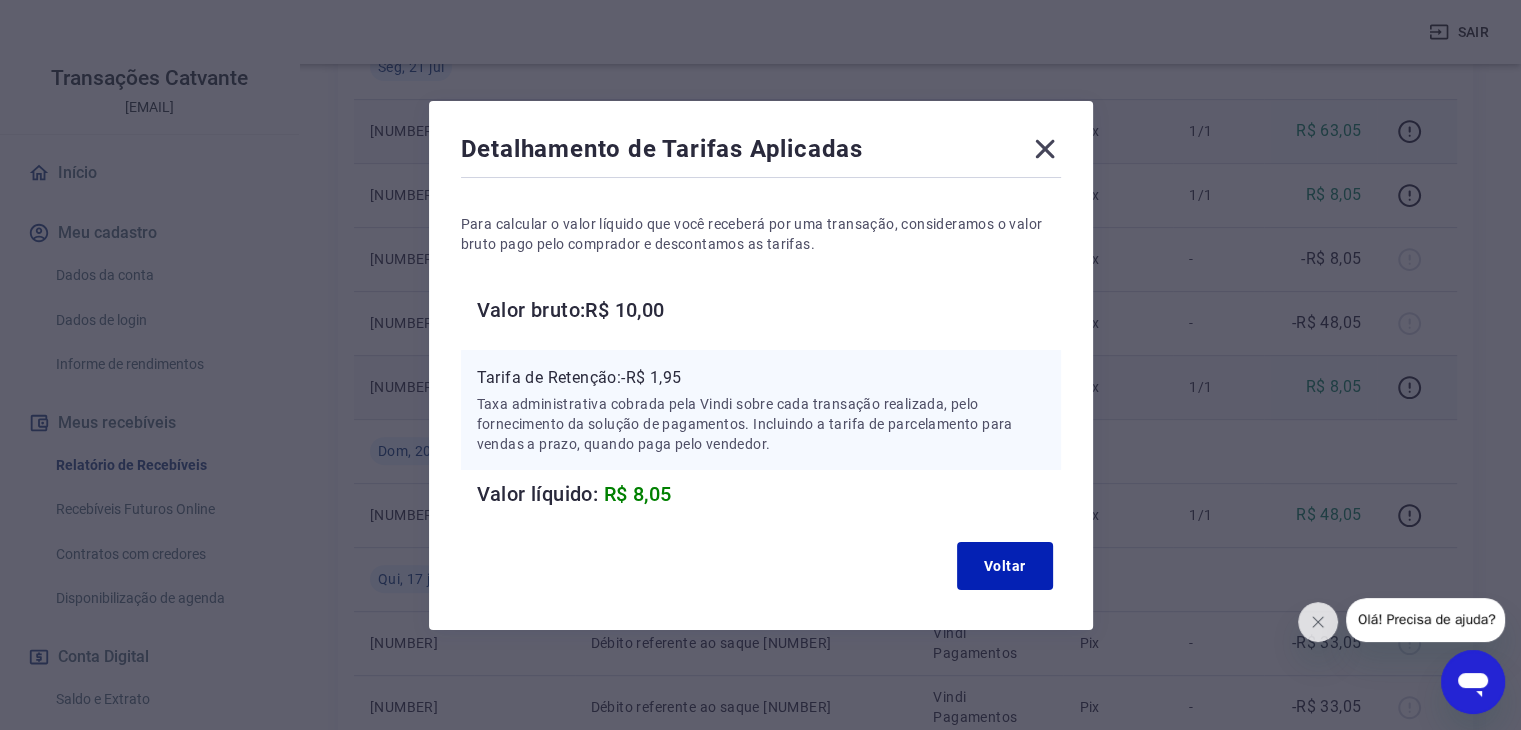 click 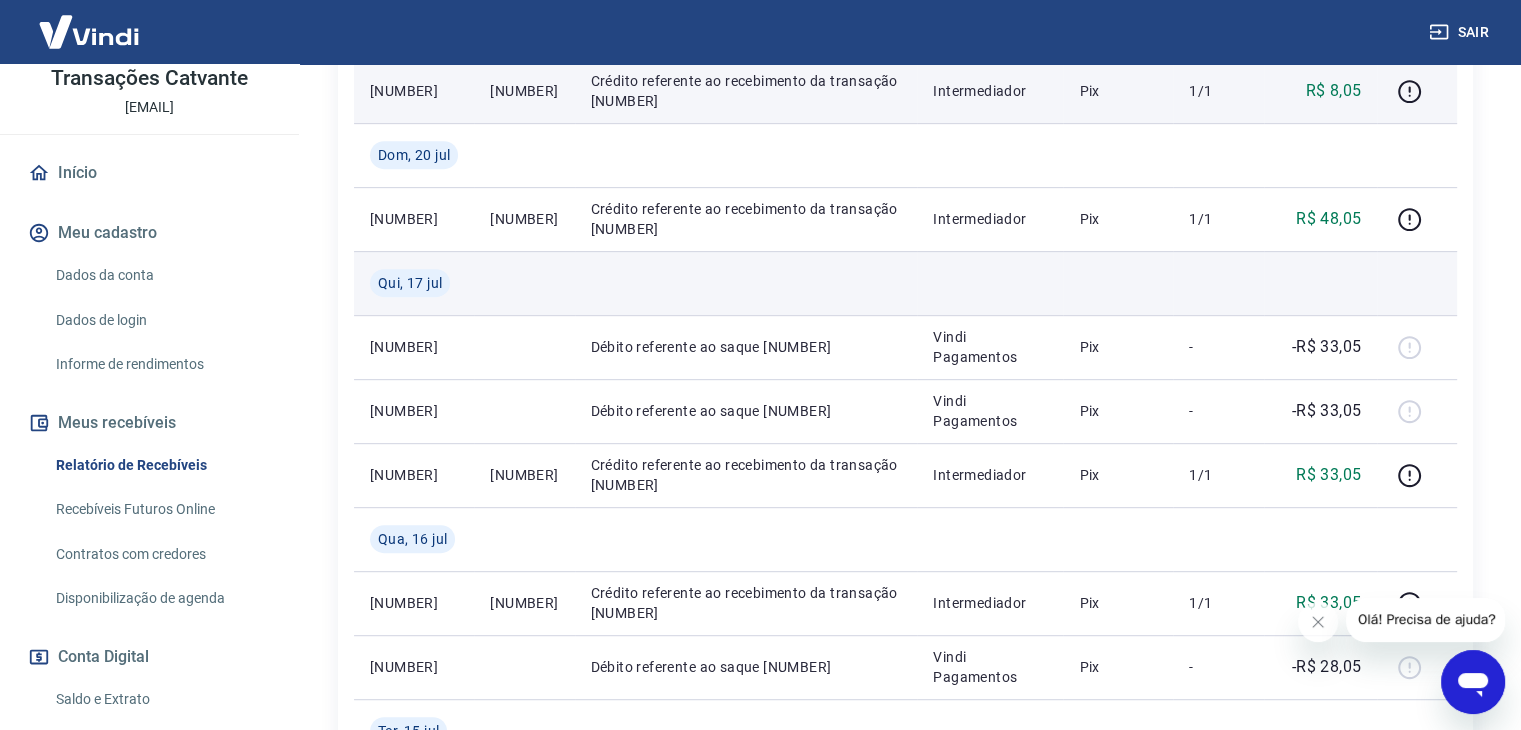 scroll, scrollTop: 1000, scrollLeft: 0, axis: vertical 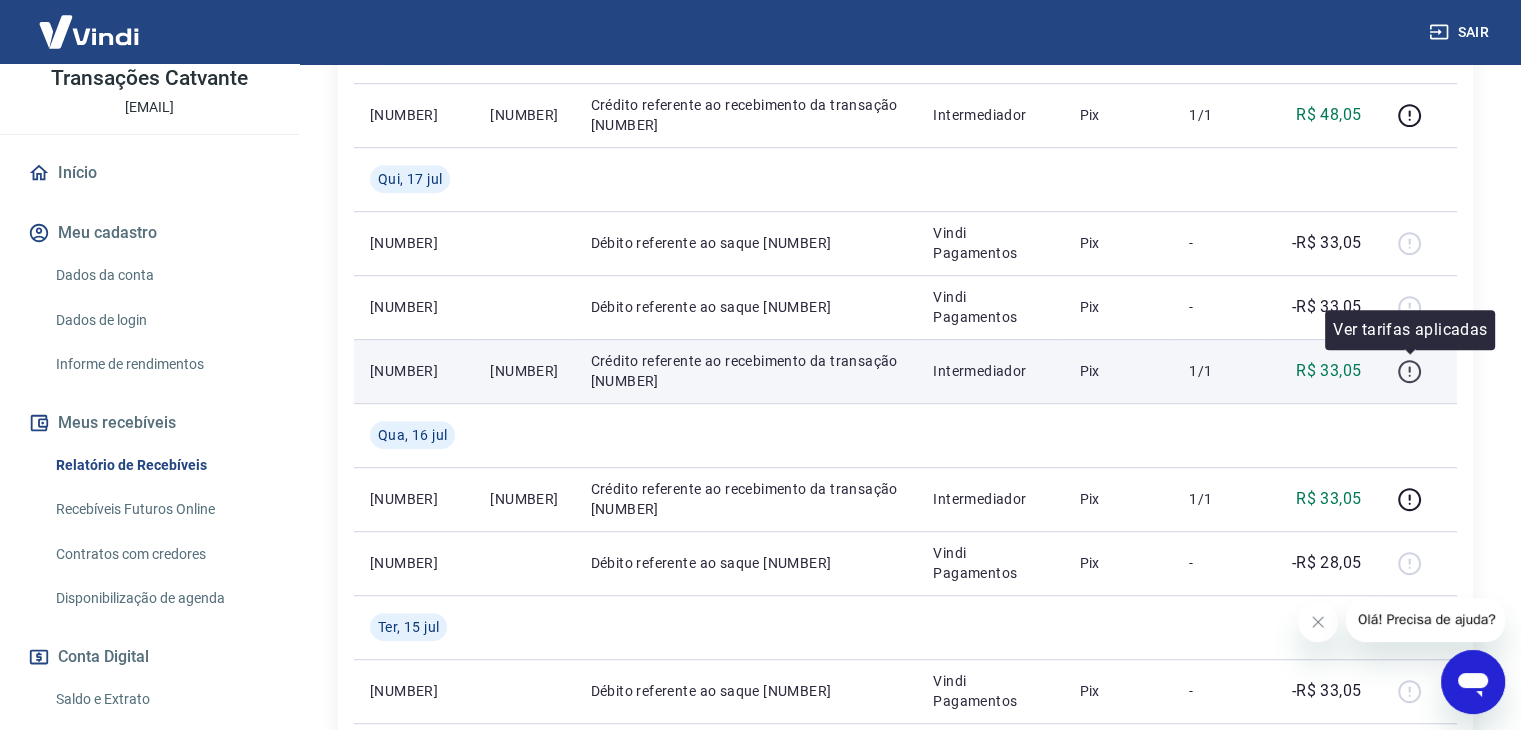 click 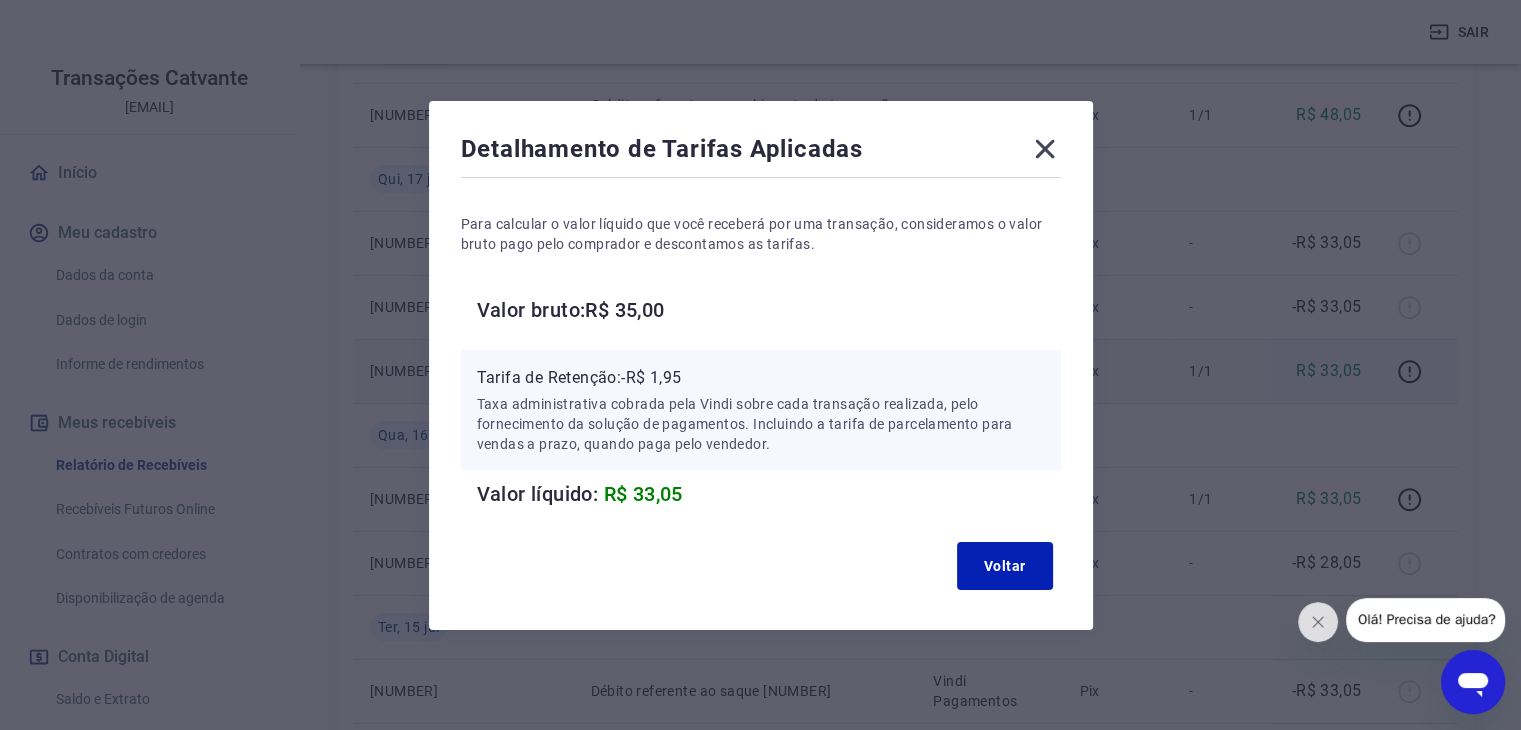 click on "R$ 33,05" at bounding box center (643, 494) 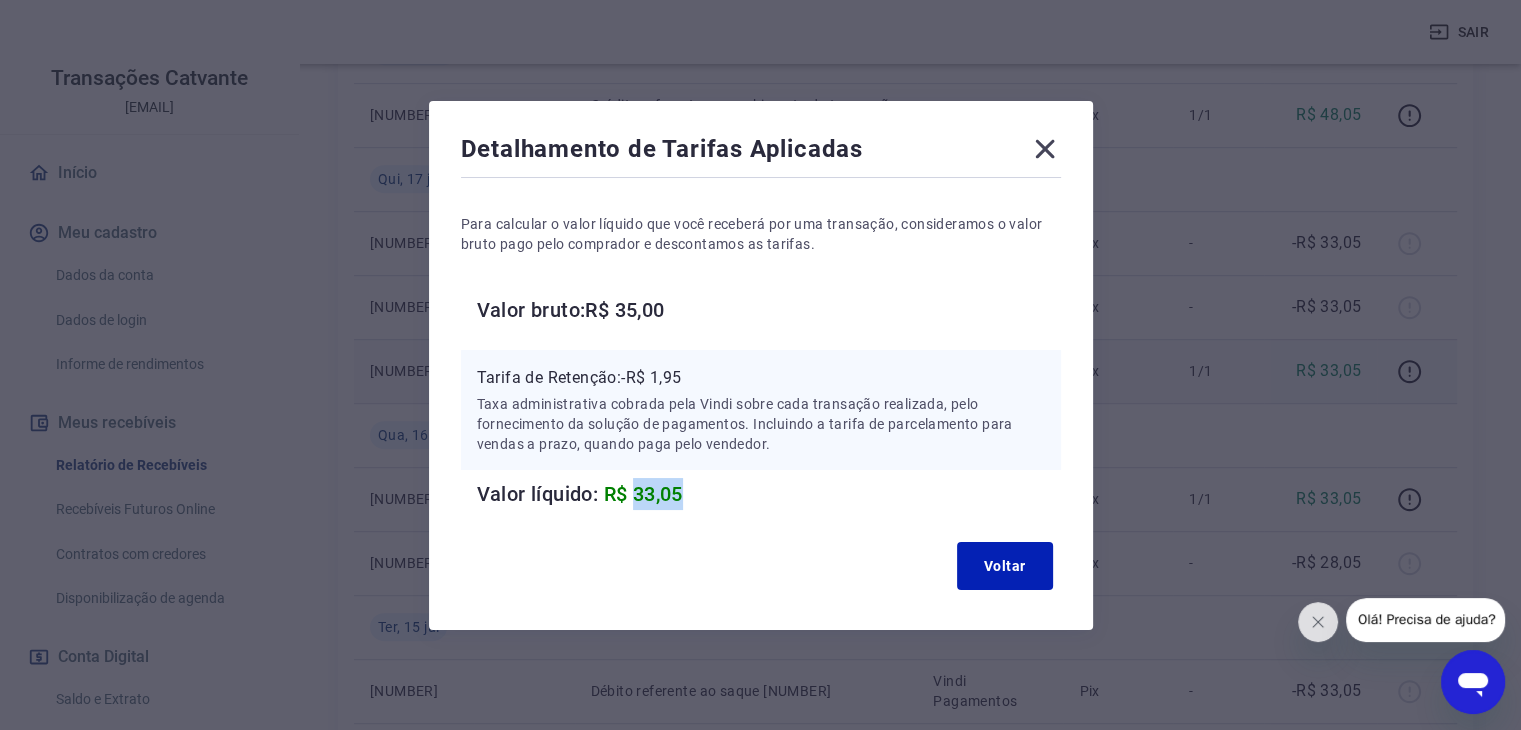 drag, startPoint x: 680, startPoint y: 488, endPoint x: 714, endPoint y: 465, distance: 41.04875 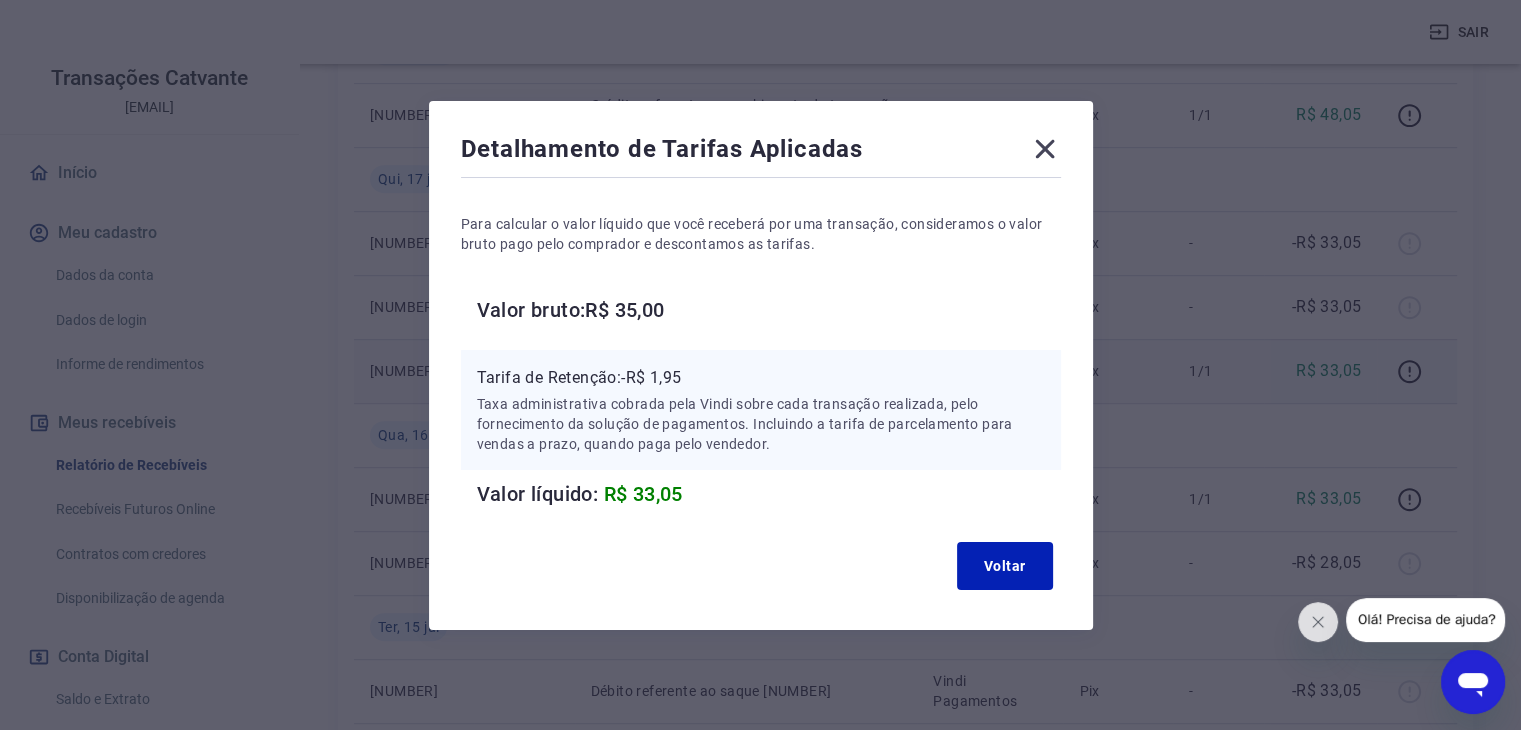 click 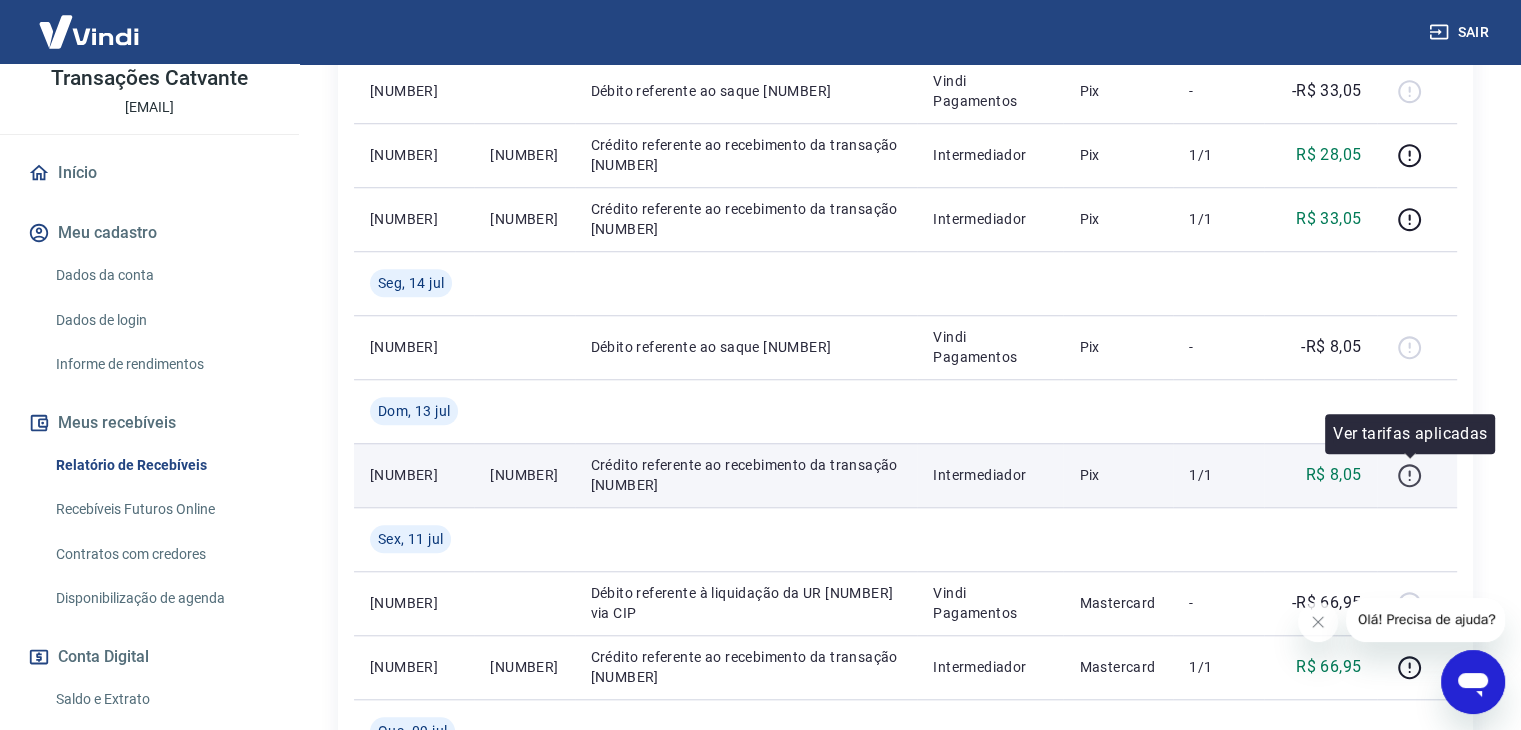 scroll, scrollTop: 1800, scrollLeft: 0, axis: vertical 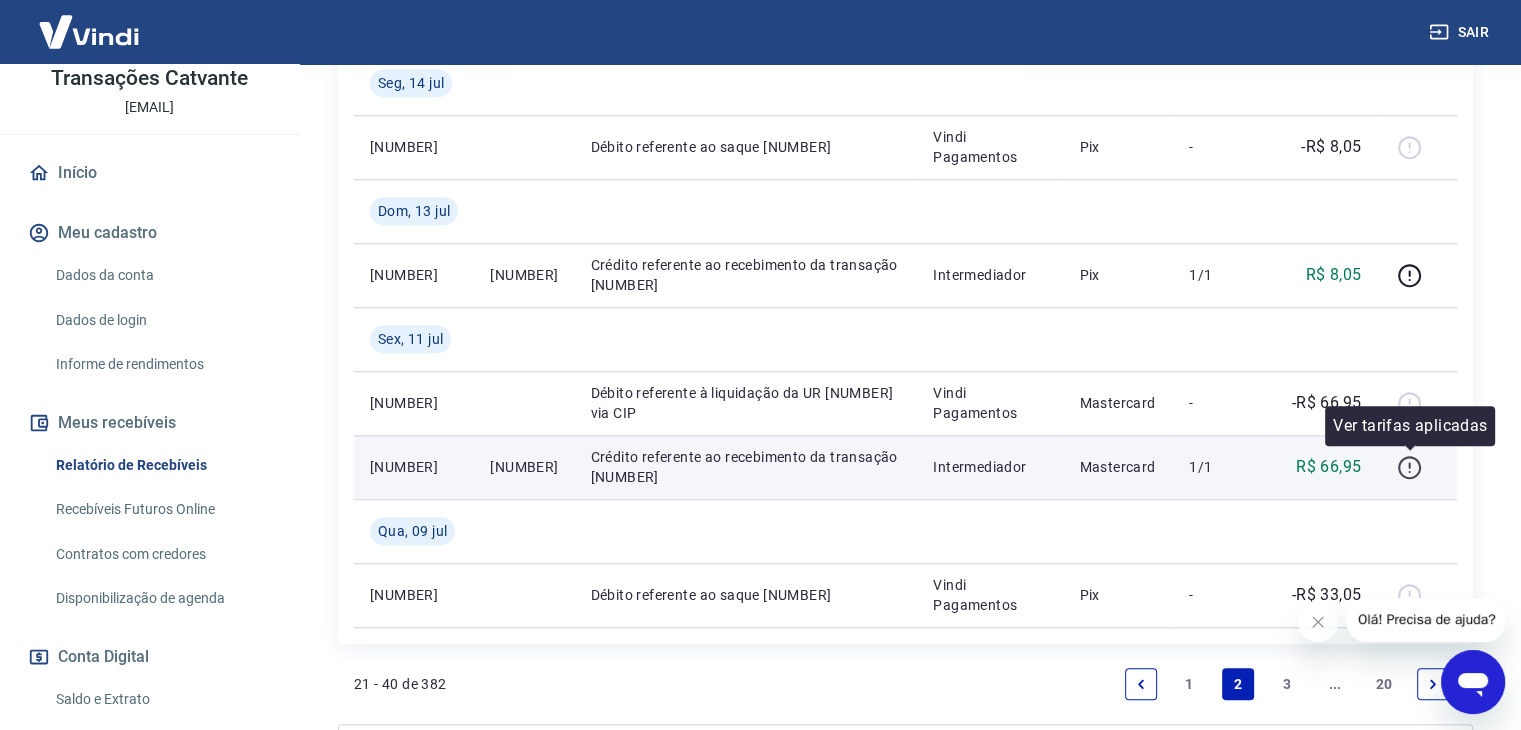 click 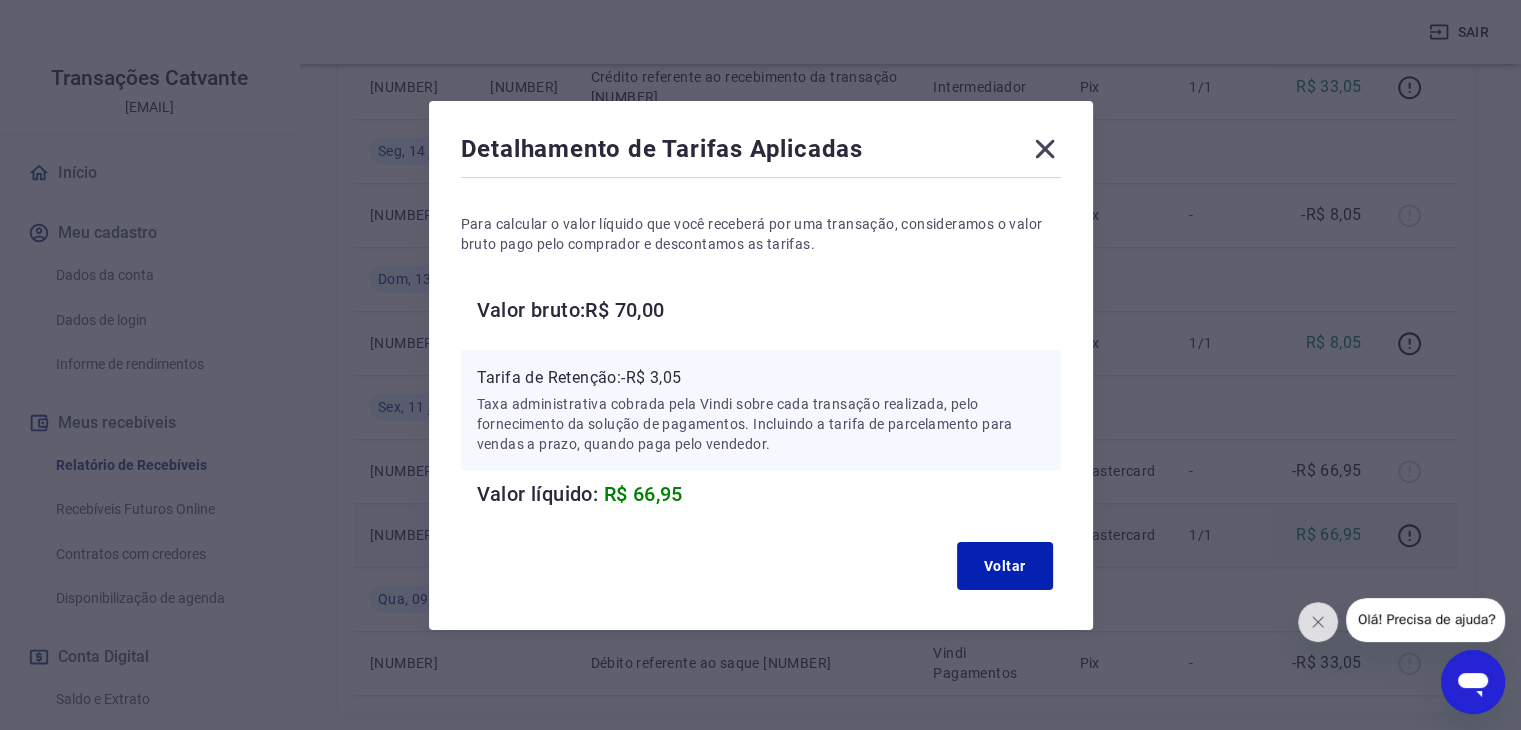 scroll, scrollTop: 1700, scrollLeft: 0, axis: vertical 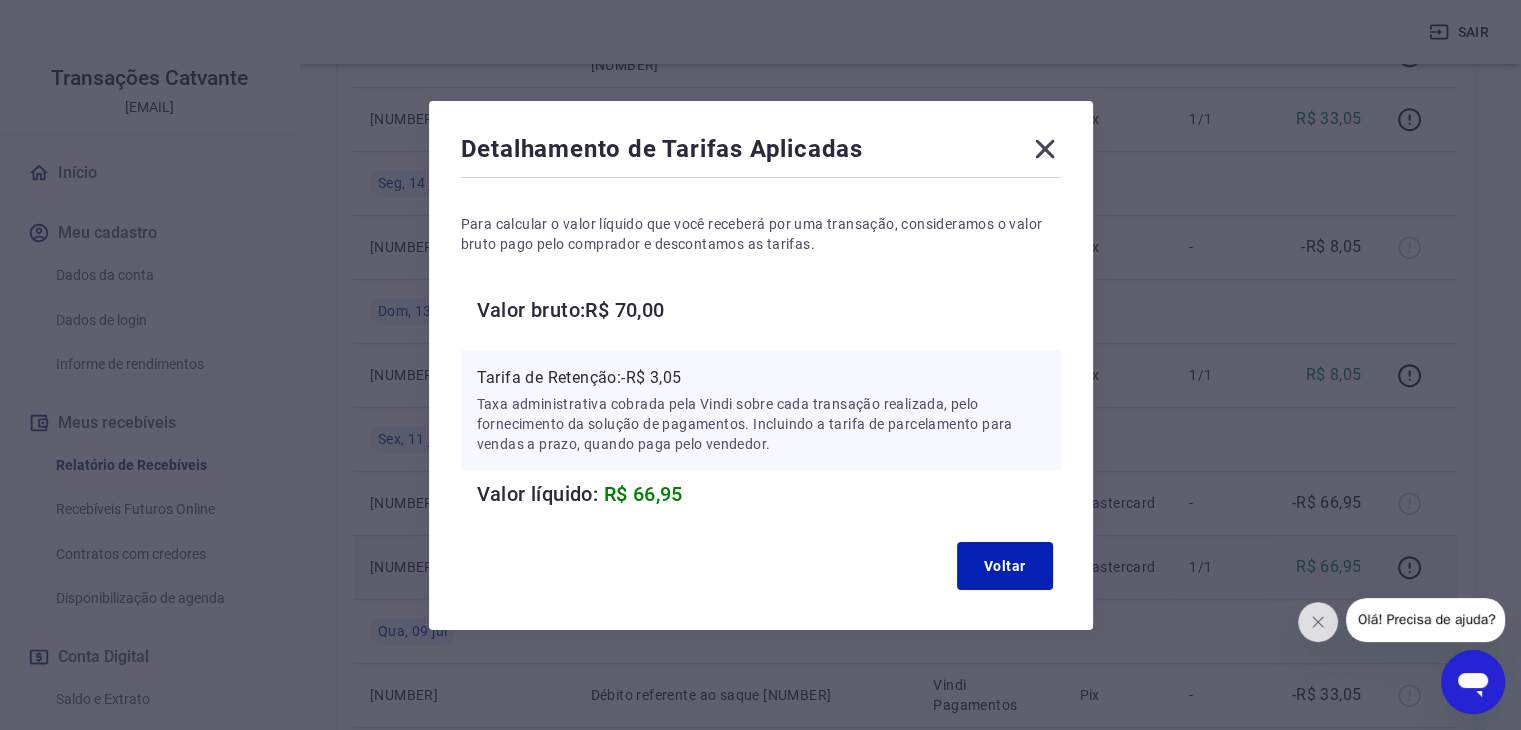 click 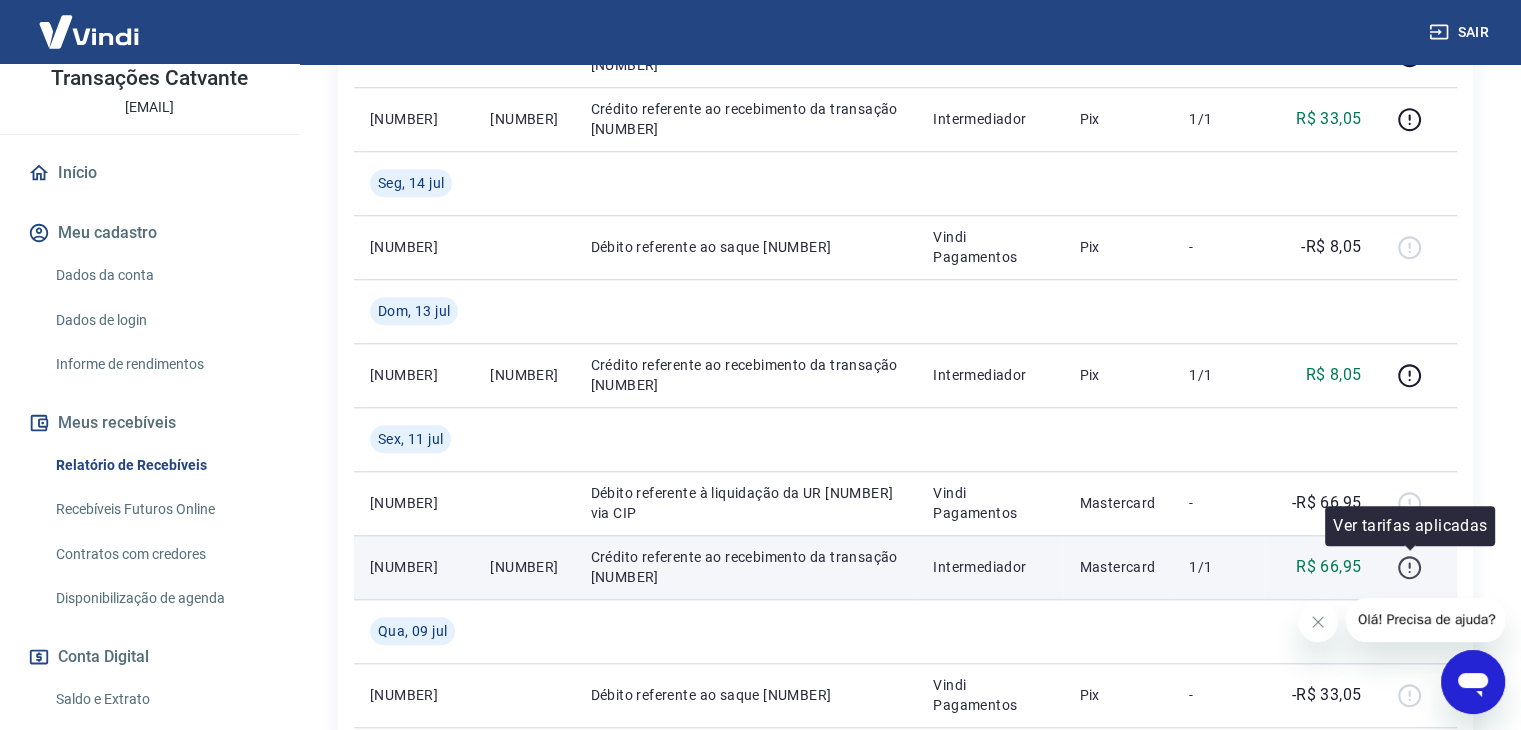 click 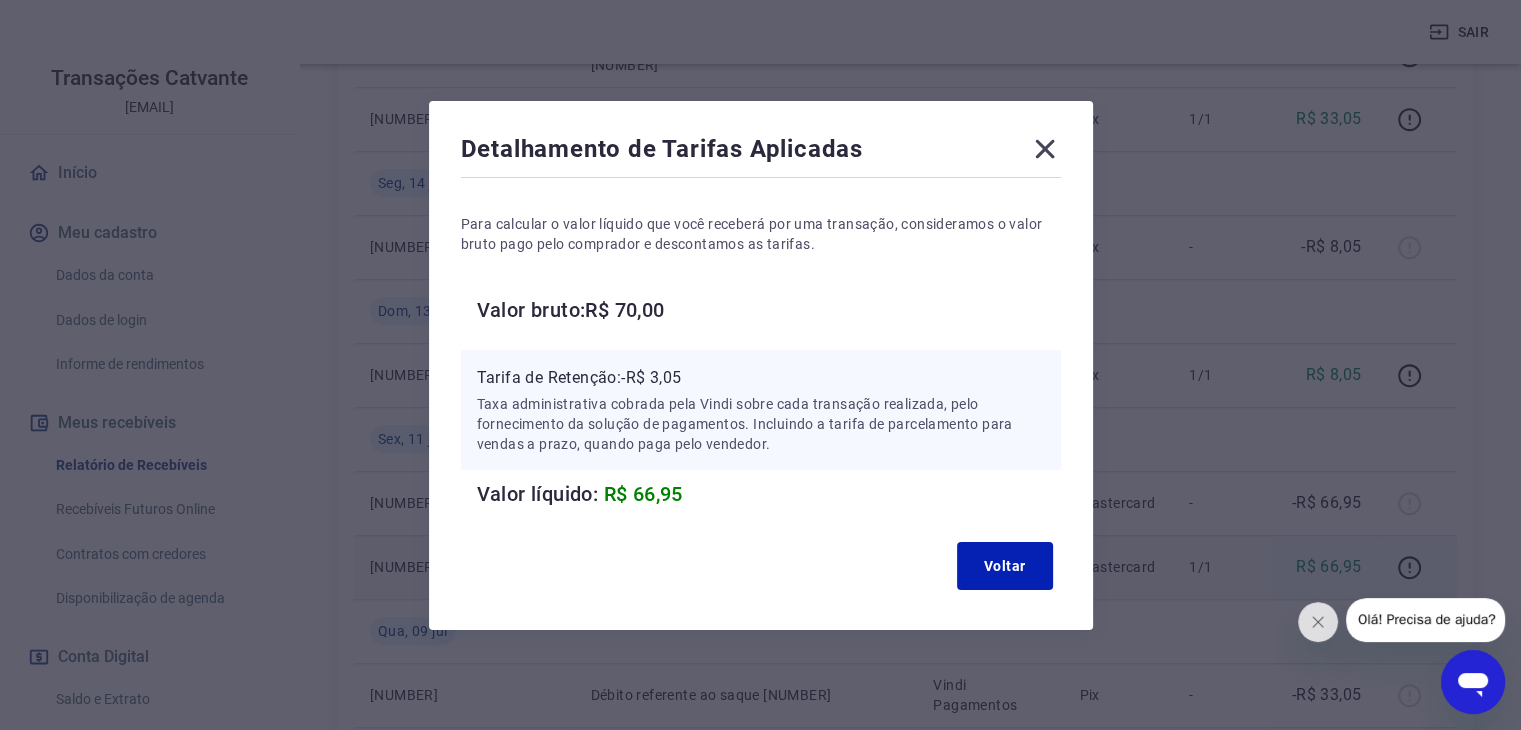 click 